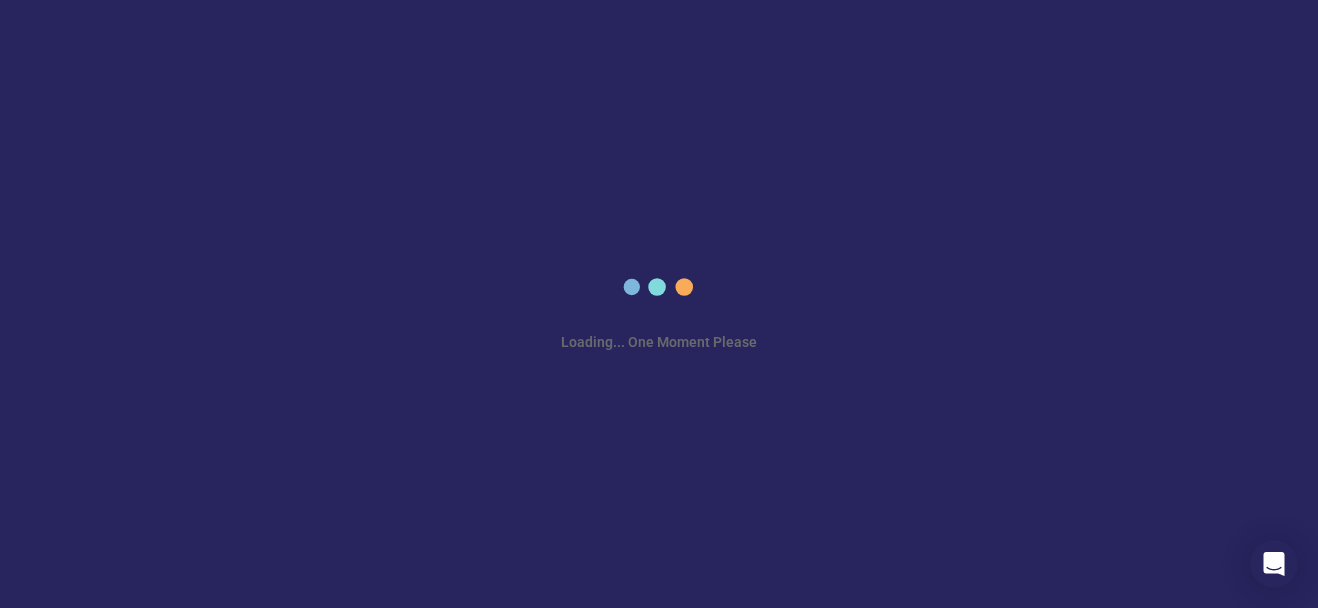 scroll, scrollTop: 0, scrollLeft: 0, axis: both 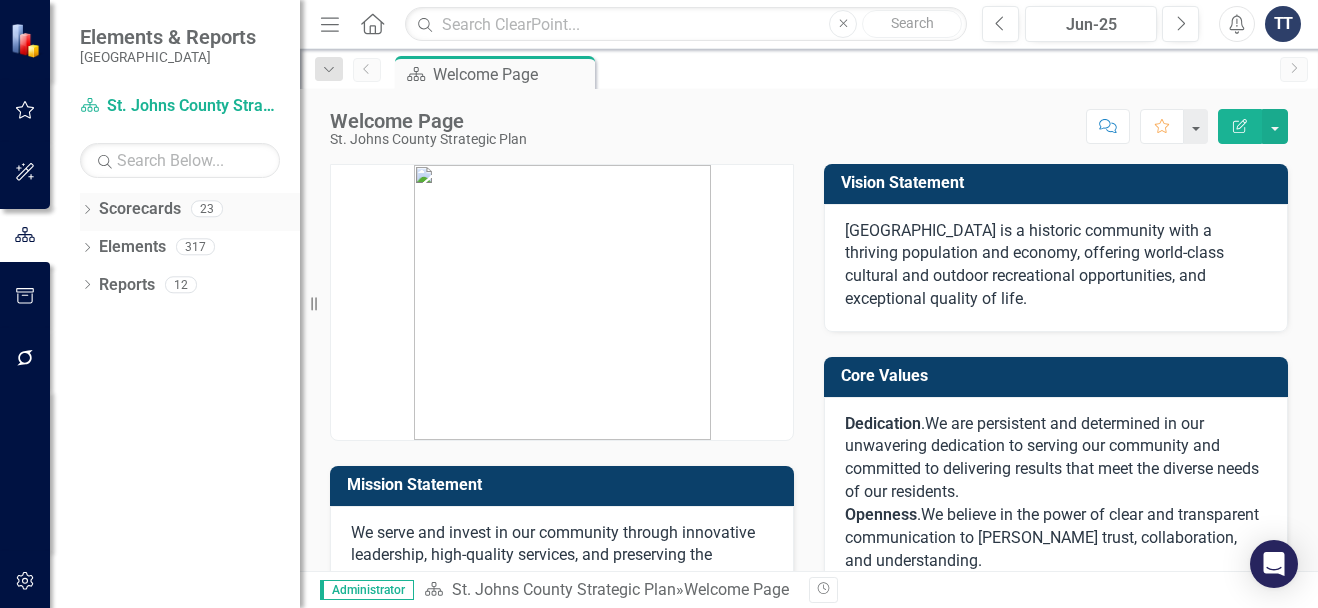 click on "Scorecards" at bounding box center (140, 209) 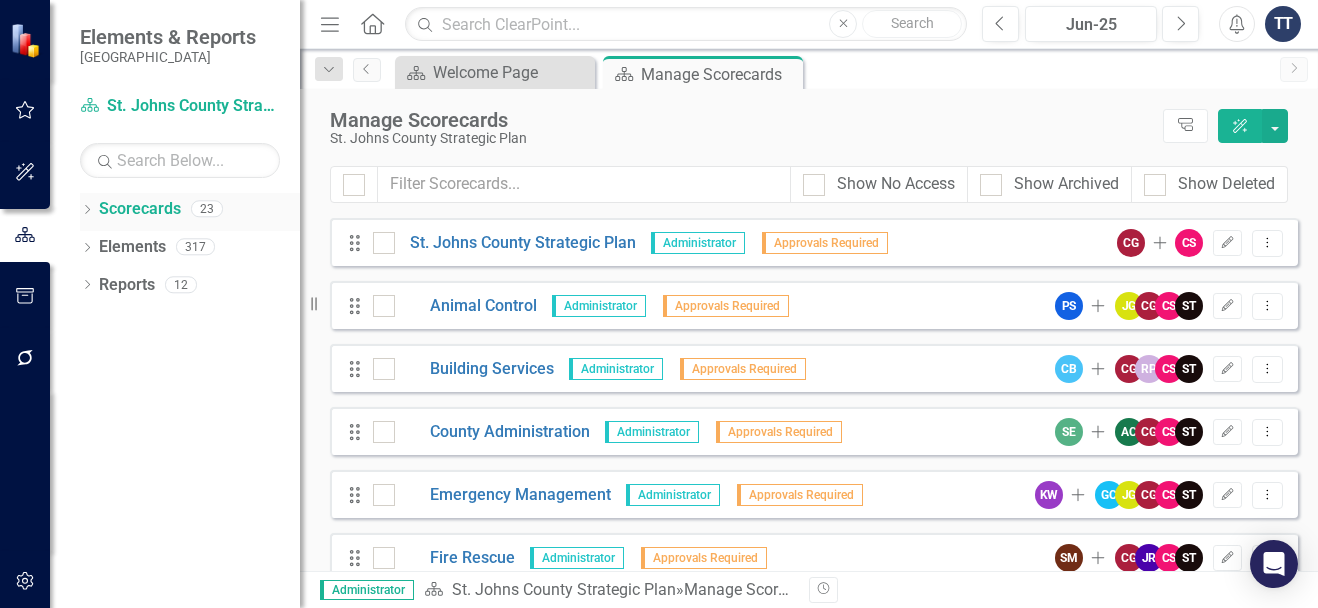 click on "Dropdown" 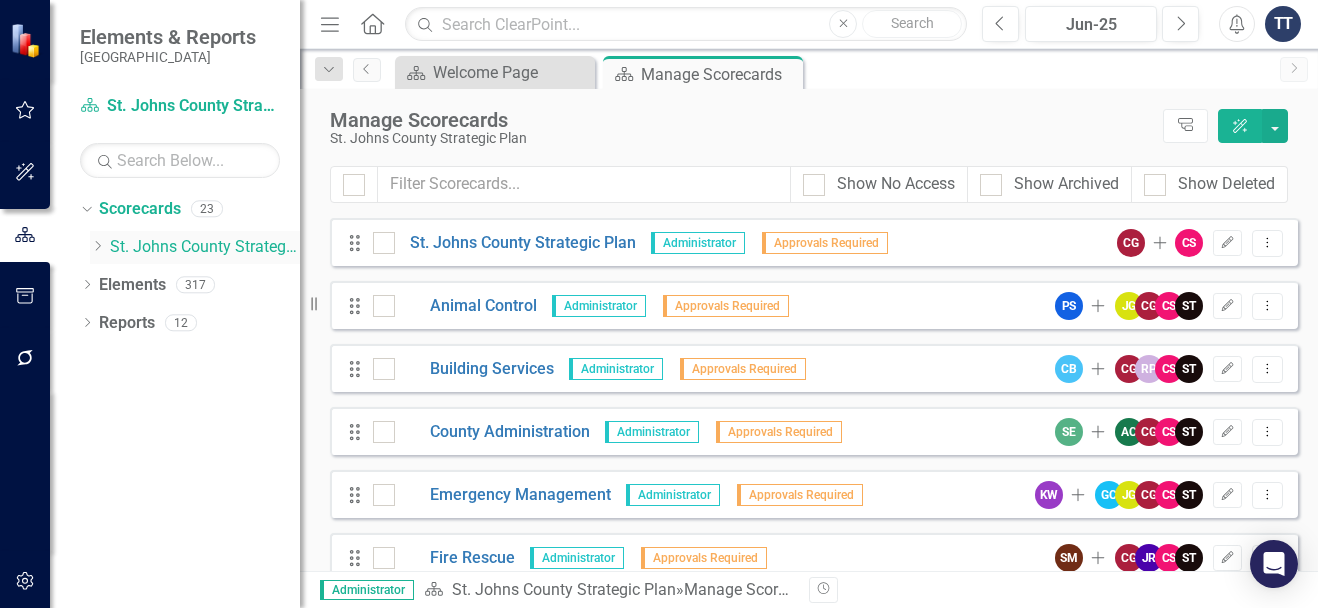 click 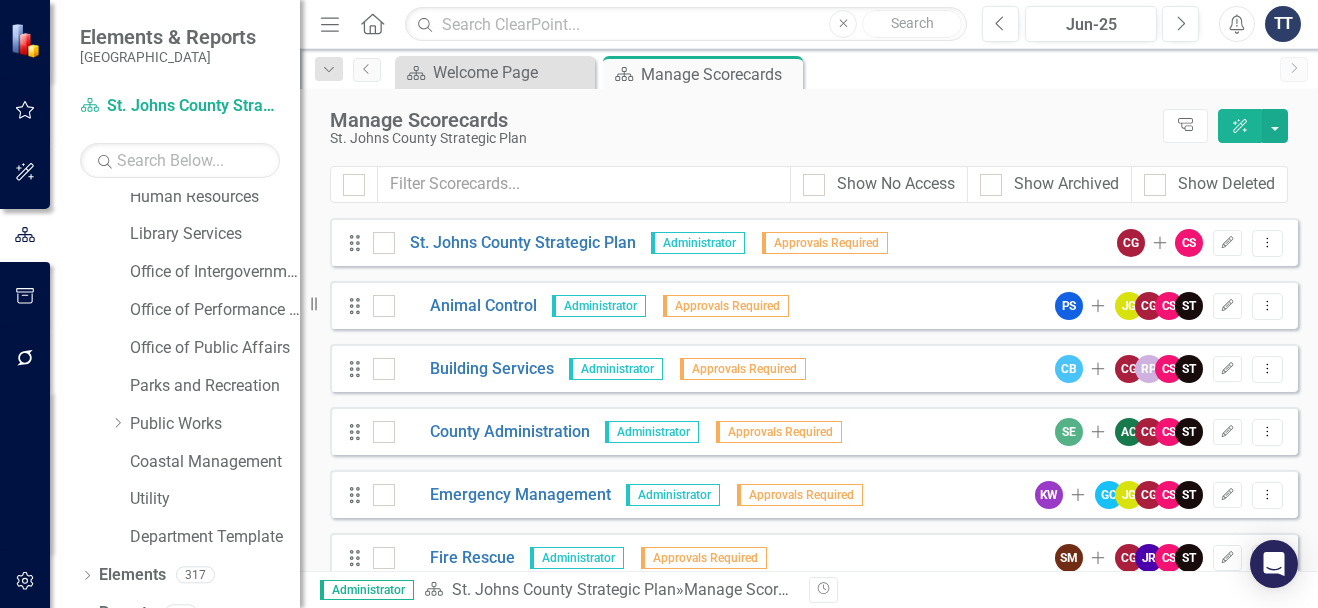 scroll, scrollTop: 363, scrollLeft: 0, axis: vertical 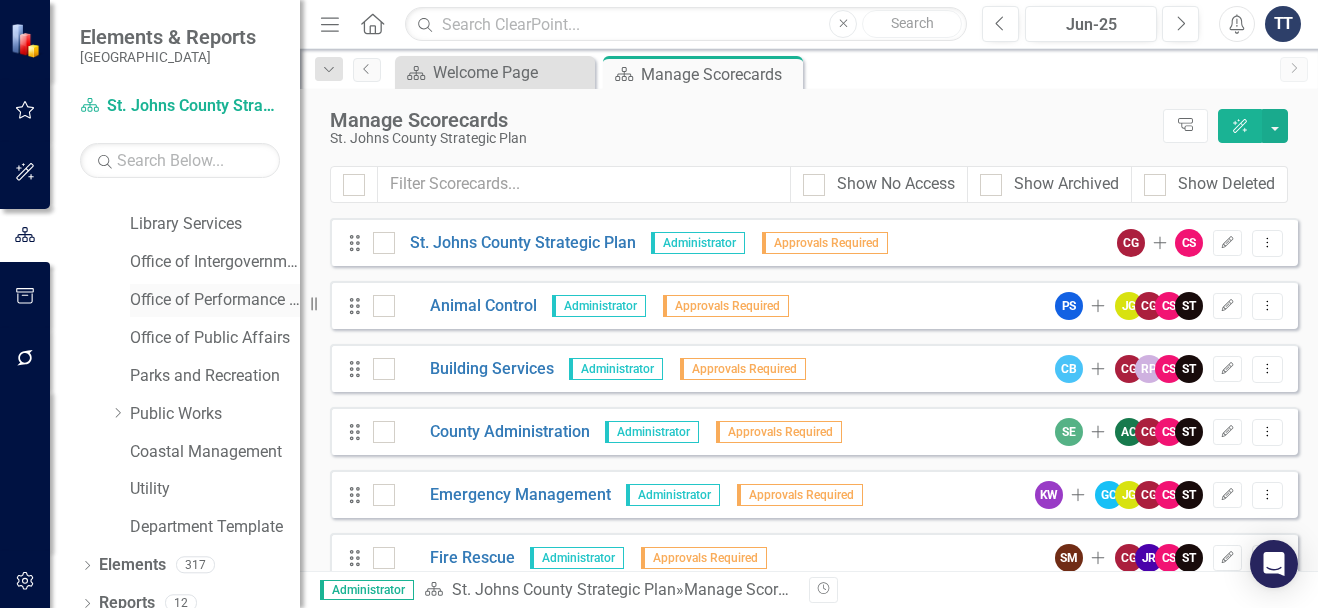 click on "Office of Performance & Transparency" at bounding box center [215, 300] 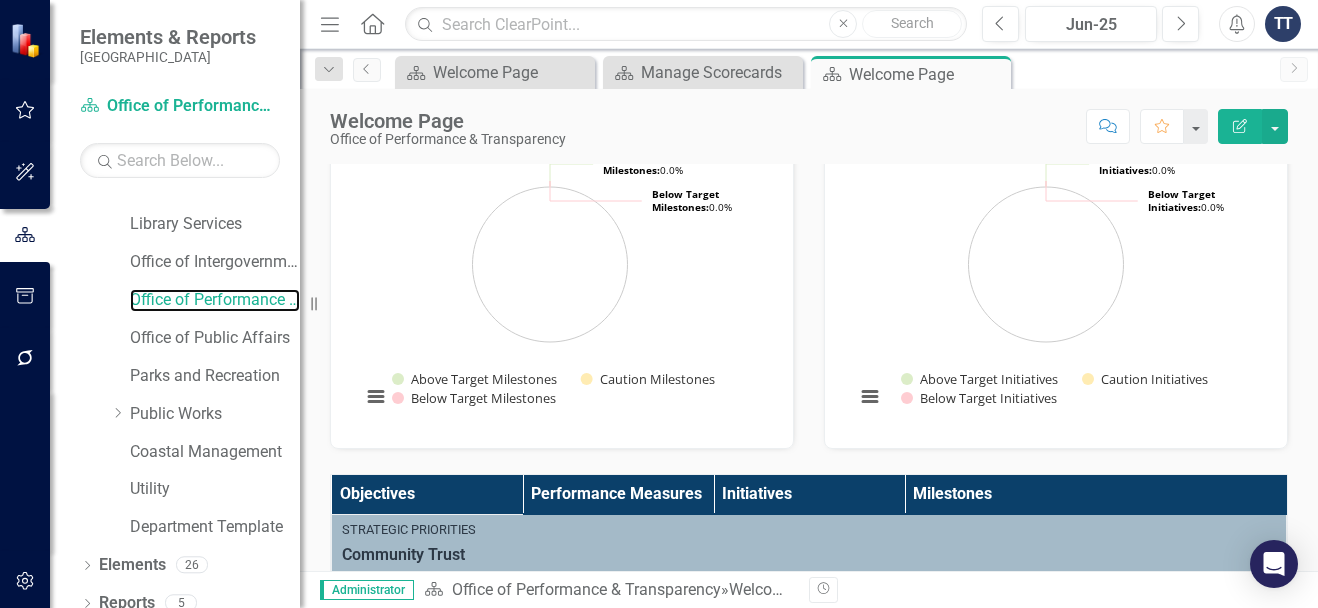 scroll, scrollTop: 712, scrollLeft: 0, axis: vertical 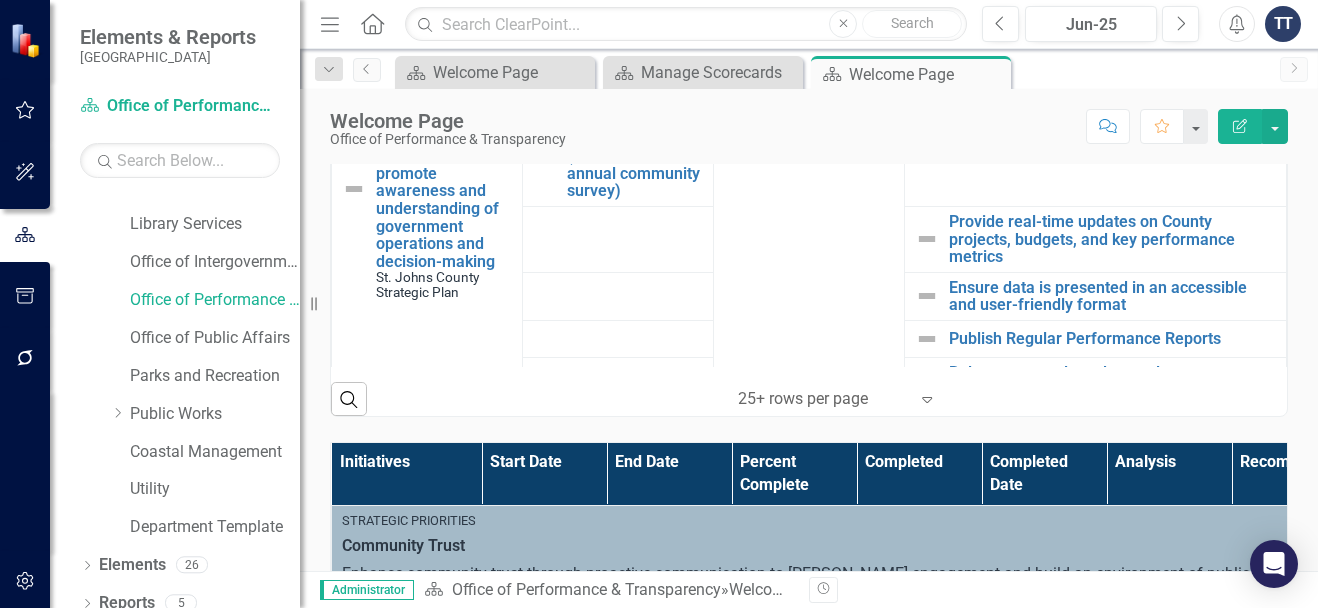 click 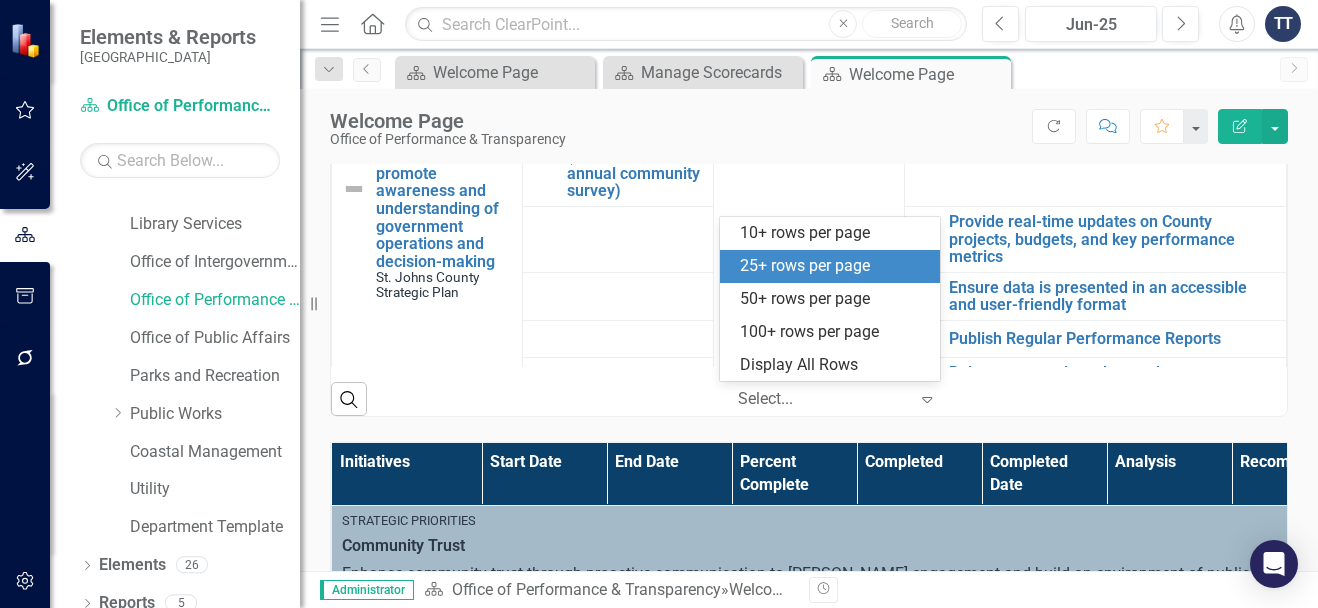 click on "Welcome Page Office of Performance & Transparency Score: N/A Jun-25 Completed  Refresh Comment Favorite Edit Report" at bounding box center [809, 119] 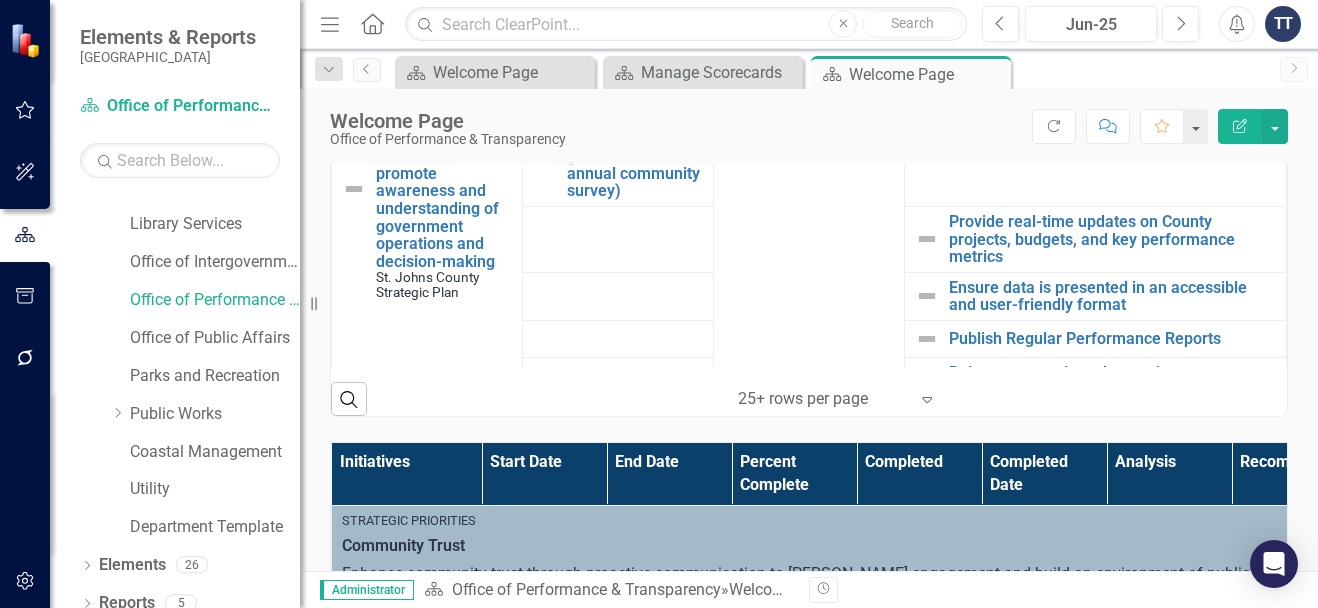 click on "Welcome Page Office of Performance & Transparency Score: N/A Jun-25 Completed  Refresh Comment Favorite Edit Report" at bounding box center [809, 119] 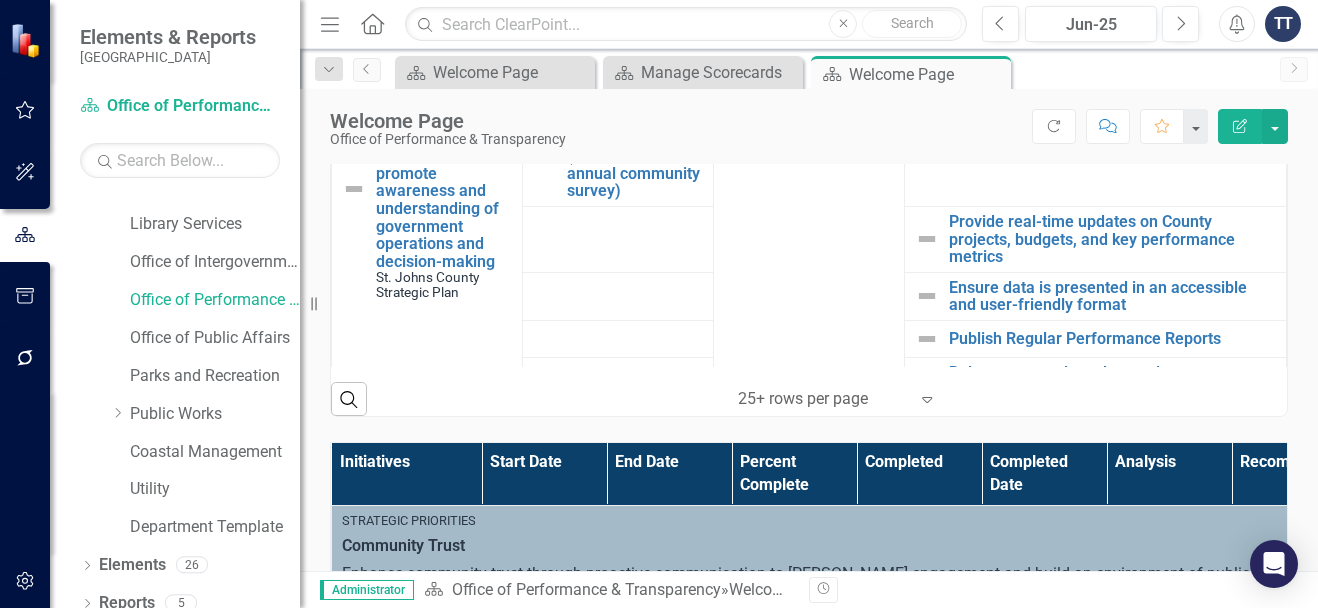 click on "Welcome Page Office of Performance & Transparency Score: N/A Jun-25 Completed  Refresh Comment Favorite Edit Report" at bounding box center [809, 119] 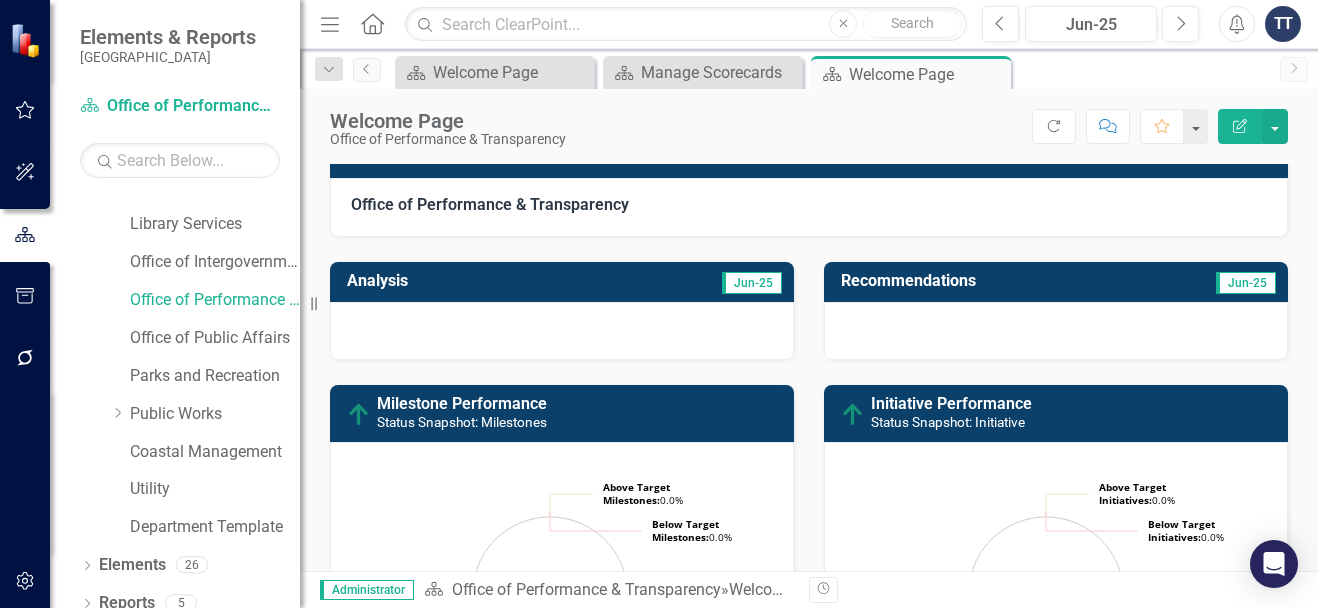 scroll, scrollTop: 0, scrollLeft: 0, axis: both 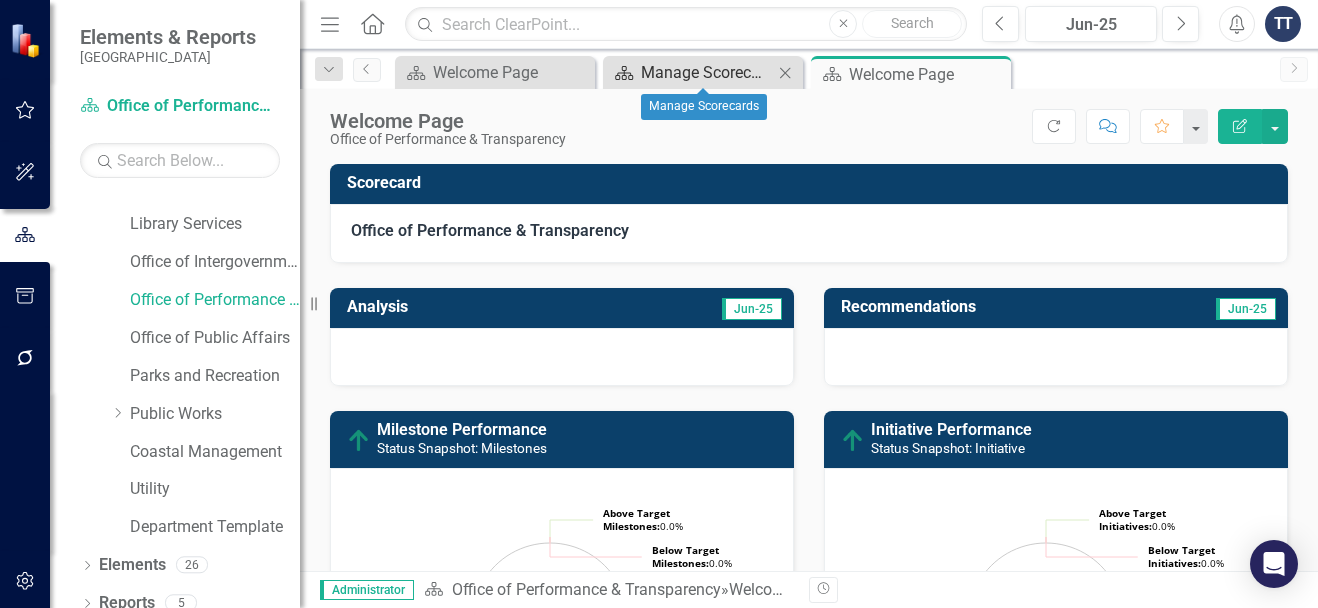 click on "Manage Scorecards" at bounding box center [707, 72] 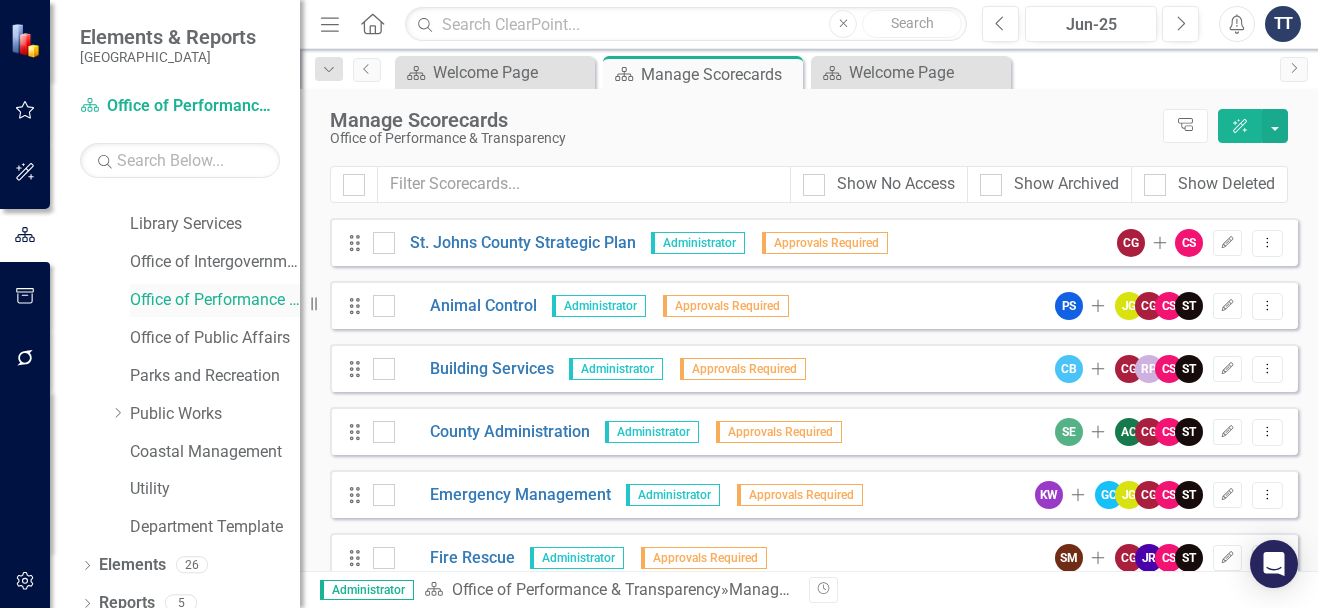 click on "Office of Performance & Transparency" at bounding box center (215, 300) 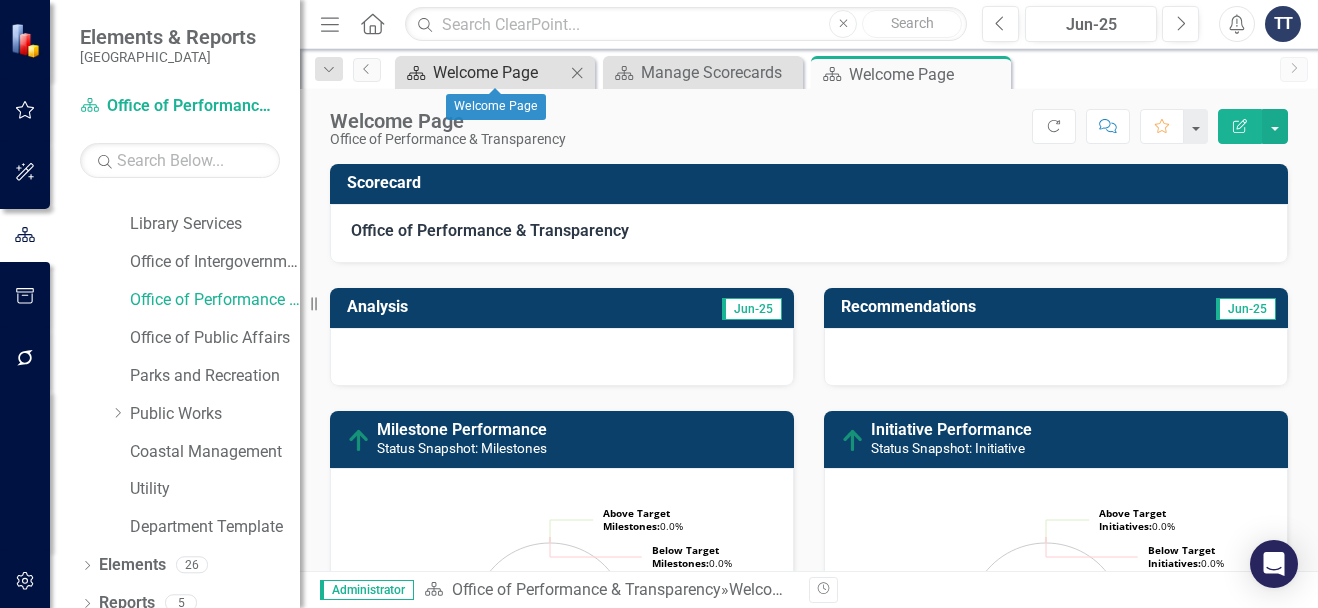 click on "Welcome Page" at bounding box center (499, 72) 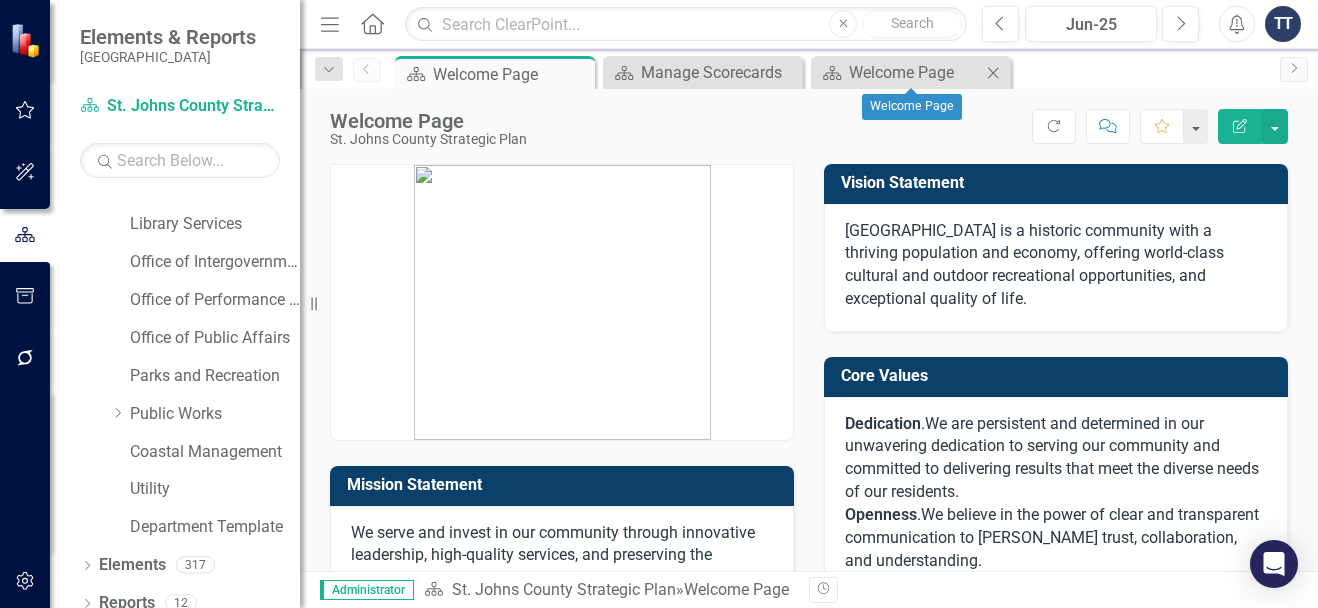 click on "Scorecard Welcome Page Close" at bounding box center [911, 72] 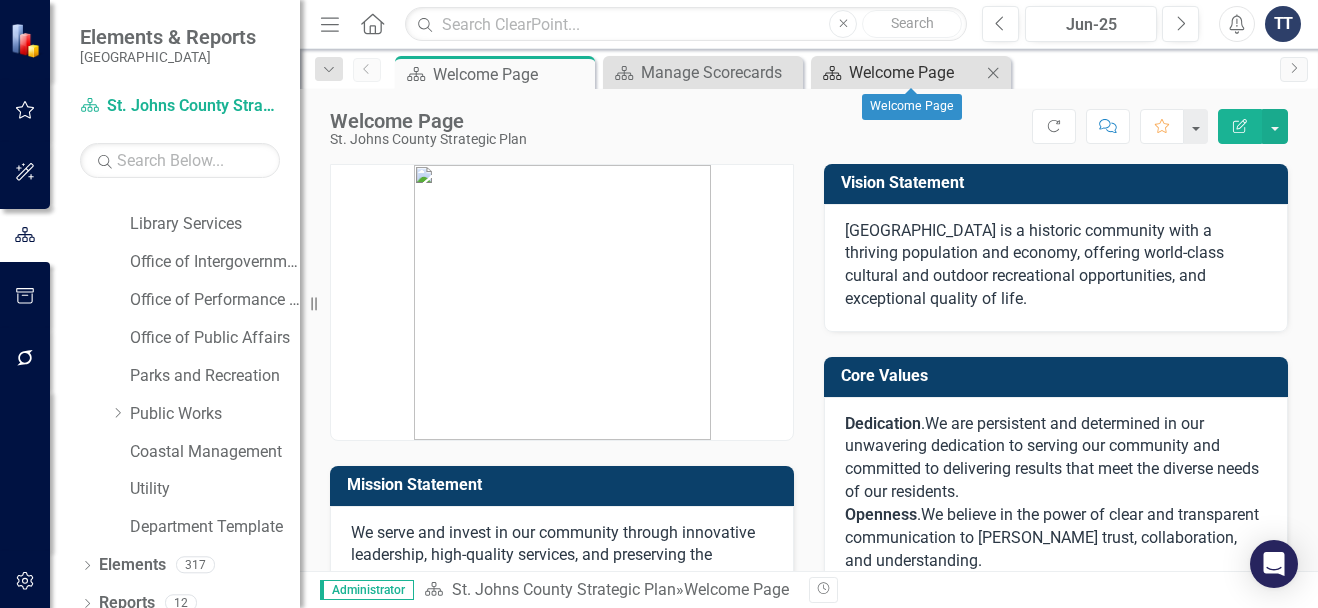 click on "Welcome Page" at bounding box center (915, 72) 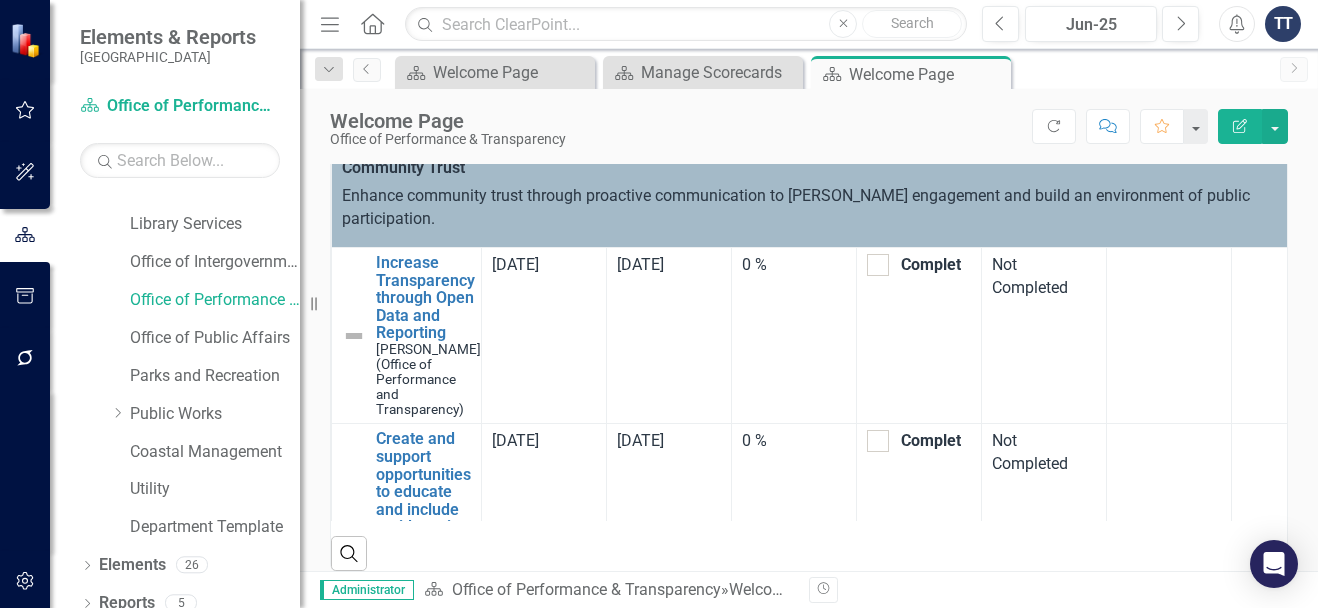 scroll, scrollTop: 1319, scrollLeft: 0, axis: vertical 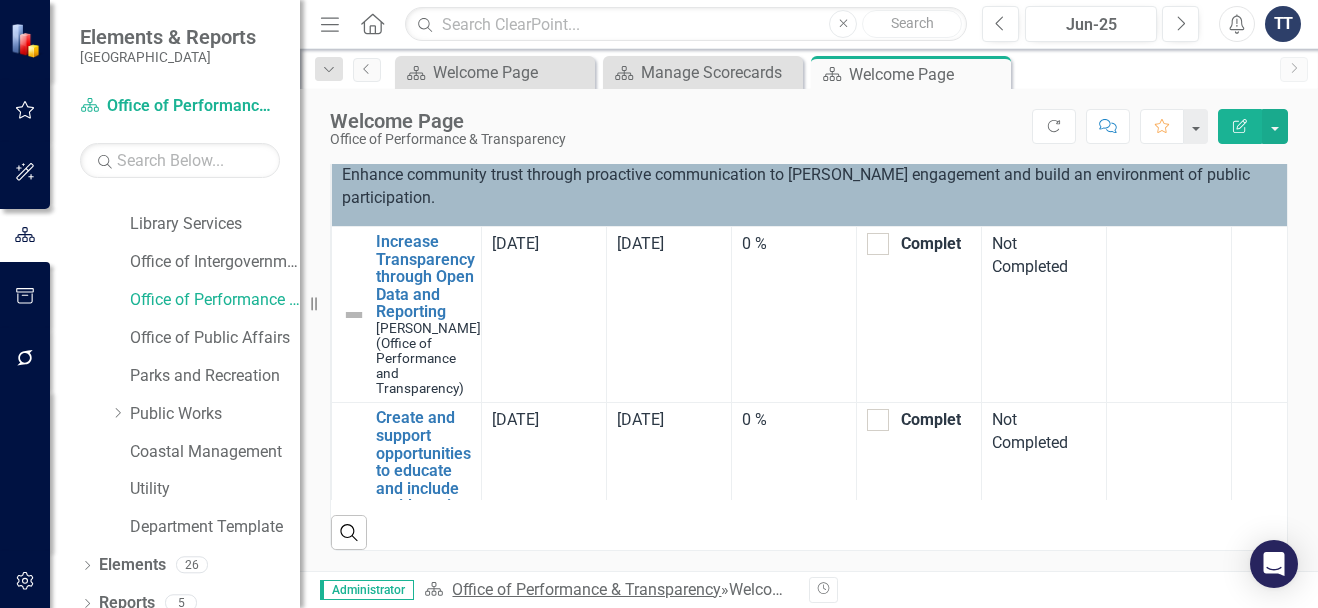 click on "Office of Performance & Transparency" at bounding box center [586, 589] 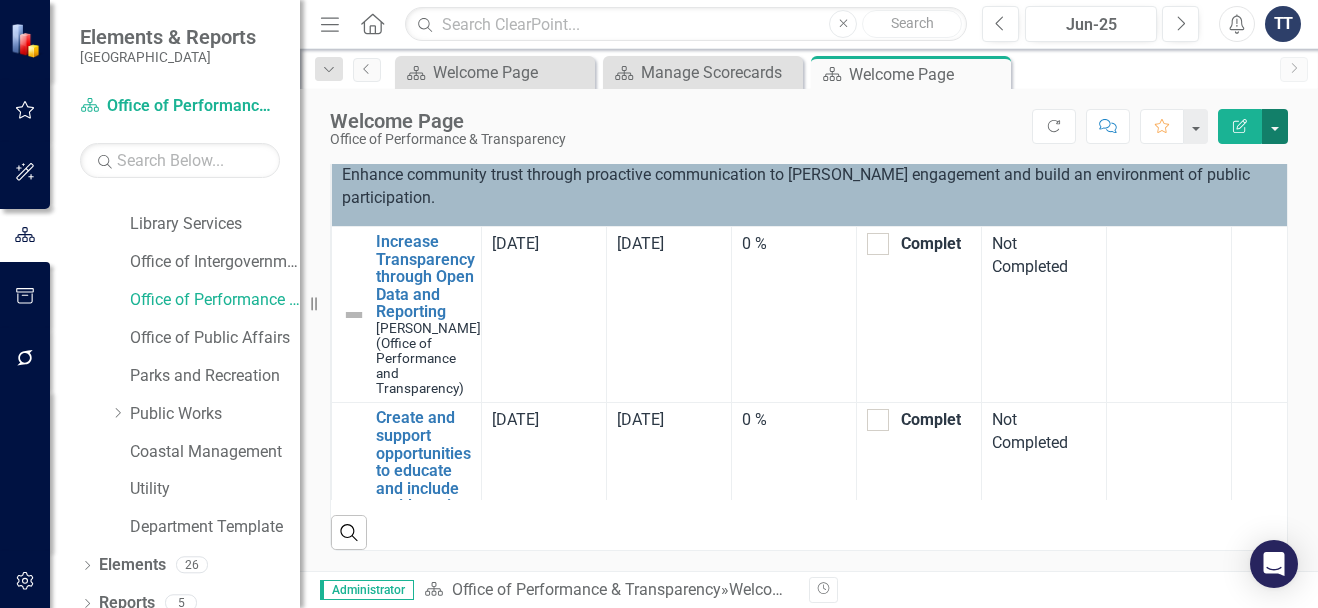 click at bounding box center [1275, 126] 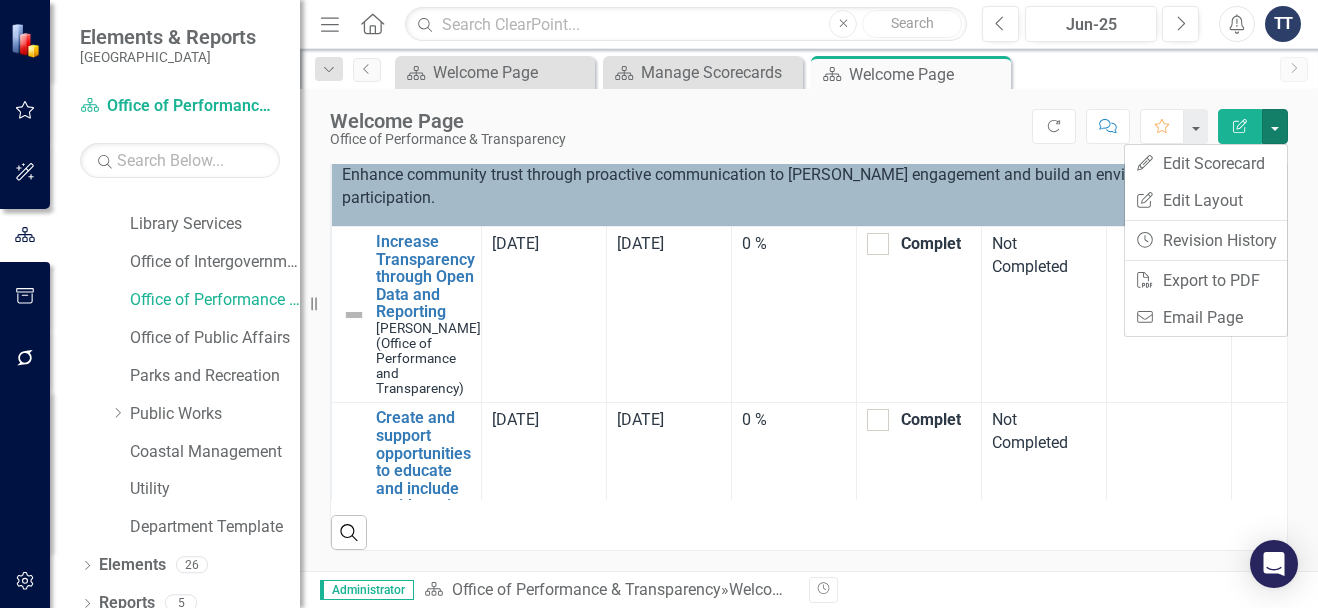 click on "Welcome Page Office of Performance & Transparency Score: N/A Jun-25 Completed  Refresh Comment Favorite Edit Report Scorecard Office of Performance & Transparency Analysis Jun-25 Recommendations Jun-25 Milestone Performance Status Snapshot: Milestones Loading... Chart Pie chart with 3 slices. Milestone Performance (Chart Type: Pie)
Plot Bands
Above Target Milestones: NaN% (0)
Caution Milestones: NaN% (0)
Below Target Milestones: NaN% (0) Milestone Performance (Chart Type: Pie)
Plot Bands
Above Target Milestones: NaN% (0)
Caution Milestones: NaN% (0)
Below Target Milestones: NaN% (0) Chart context menu Above Target ​ Milestones:  0.0% ​ Above Target ​ Milestones:  0.0% Caution Milestones:  0.0% ​ Caution Milestones:  0.0% Below Target ​ Milestones:  0.0% ​ Below Target ​ Milestones:  0.0% Above Target Milestones Caution Milestones Below Target Milestones End of interactive chart. Initiative Performance Status Snapshot: Initiative Loading... Chart Pie chart with 3 slices. Chart context menu" at bounding box center (809, 330) 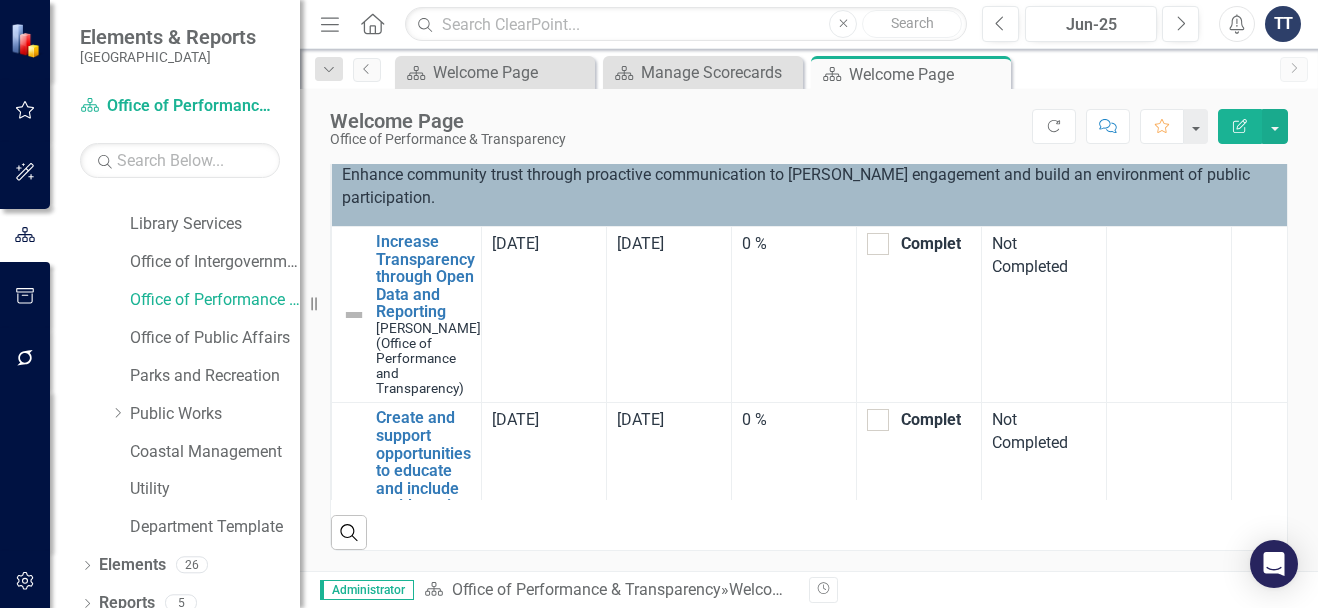 scroll, scrollTop: 0, scrollLeft: 118, axis: horizontal 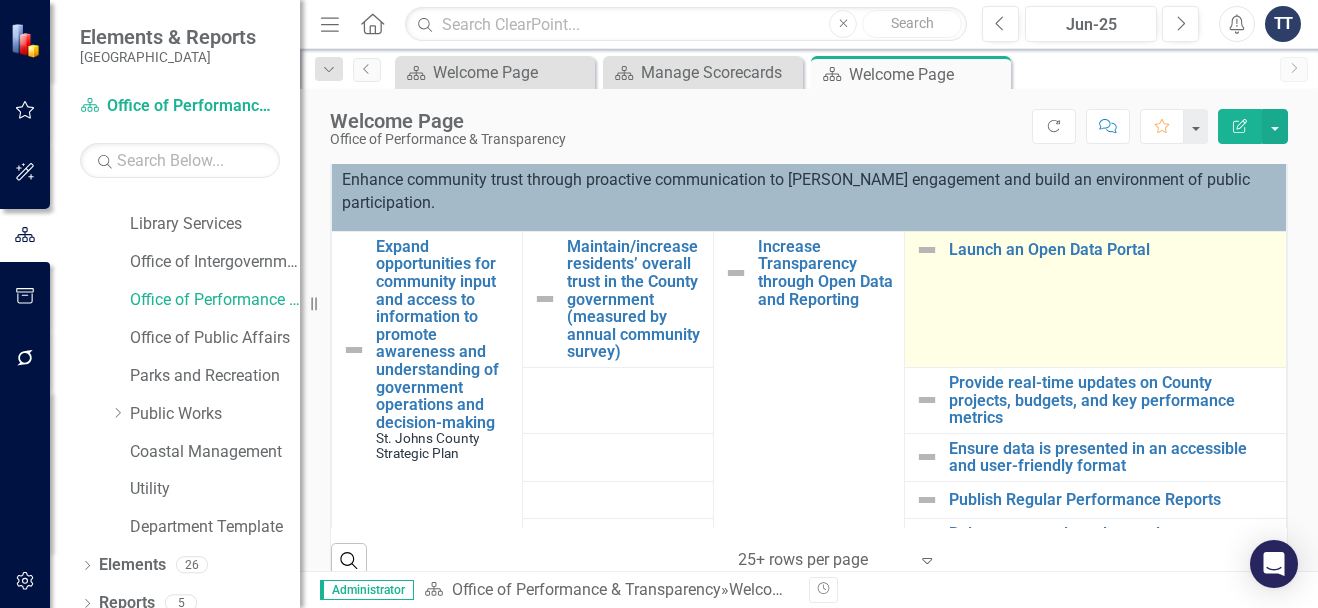 click on "Launch an Open Data Portal Link Map View Link Map Edit Edit Milestone Link Open Element" at bounding box center [1096, 299] 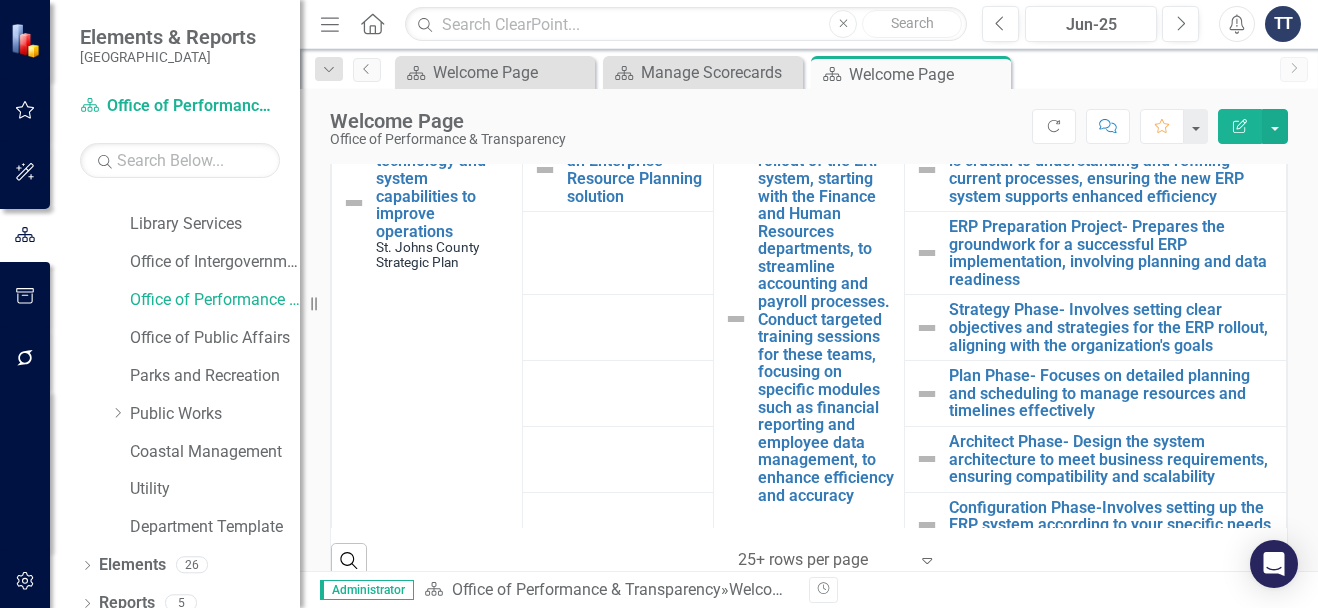 scroll, scrollTop: 1240, scrollLeft: 0, axis: vertical 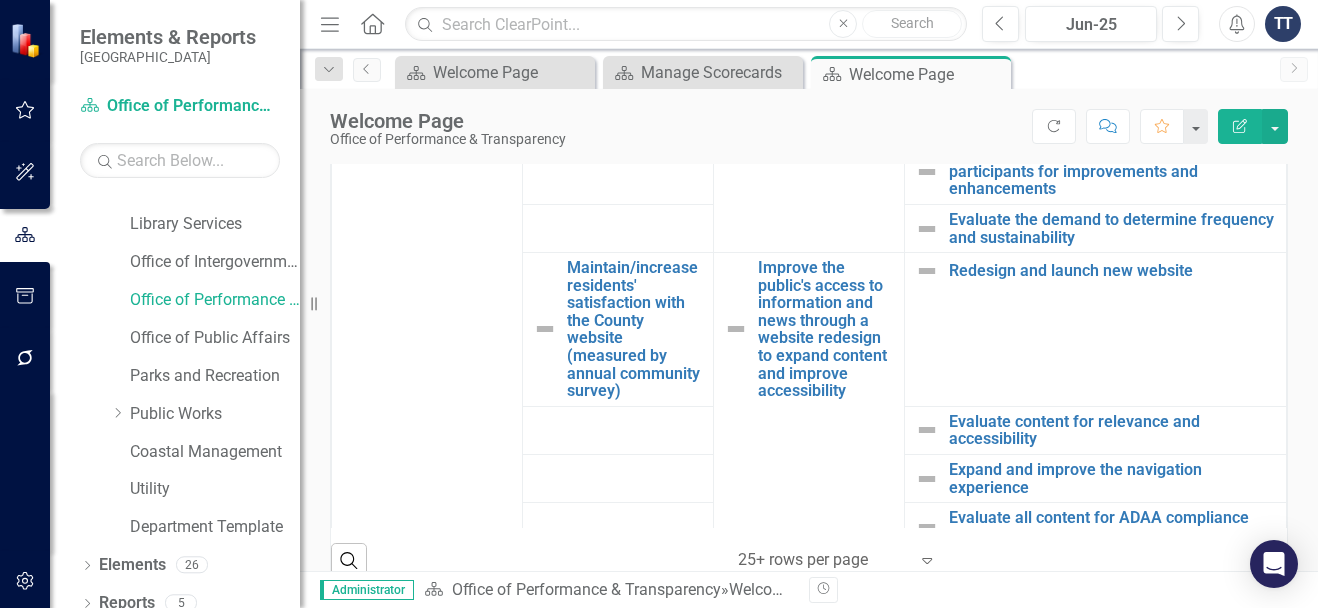 drag, startPoint x: 1263, startPoint y: 157, endPoint x: 1282, endPoint y: 92, distance: 67.72001 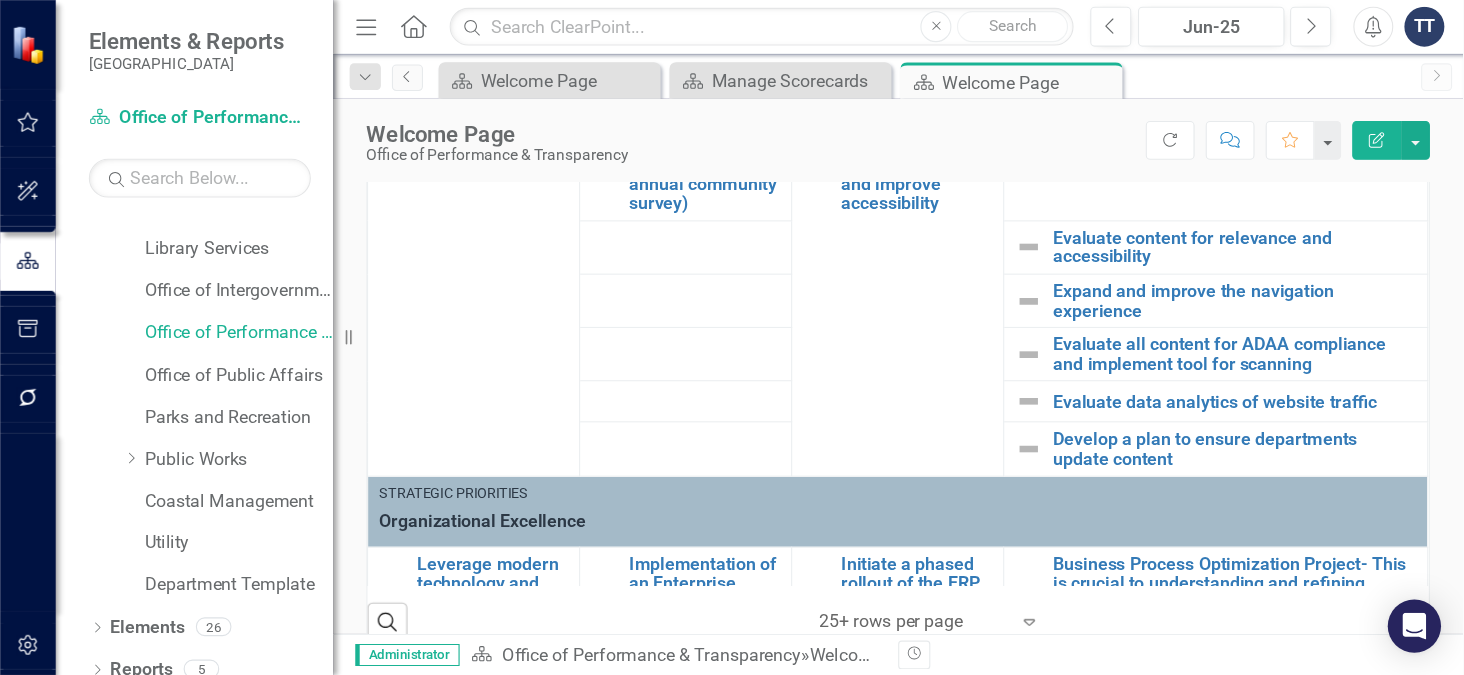 scroll, scrollTop: 1104, scrollLeft: 0, axis: vertical 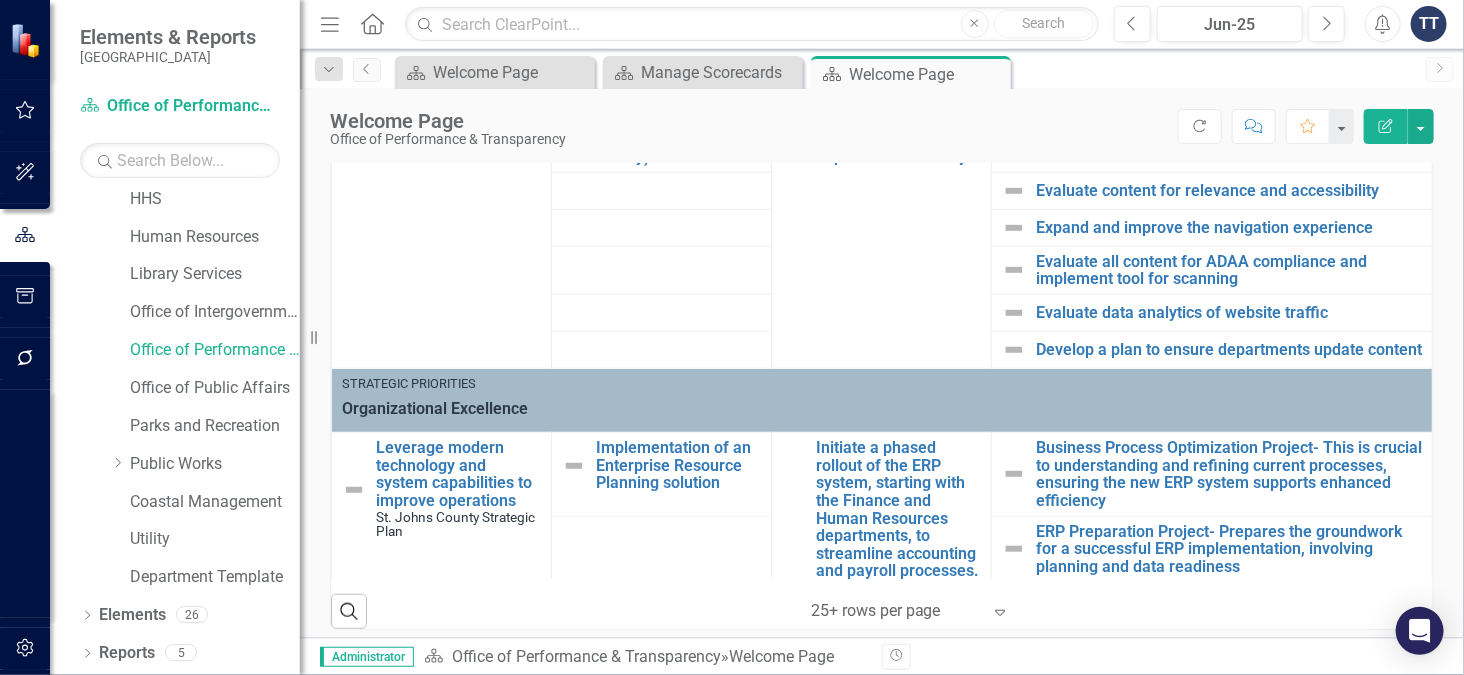 drag, startPoint x: 316, startPoint y: 334, endPoint x: -5, endPoint y: 300, distance: 322.7956 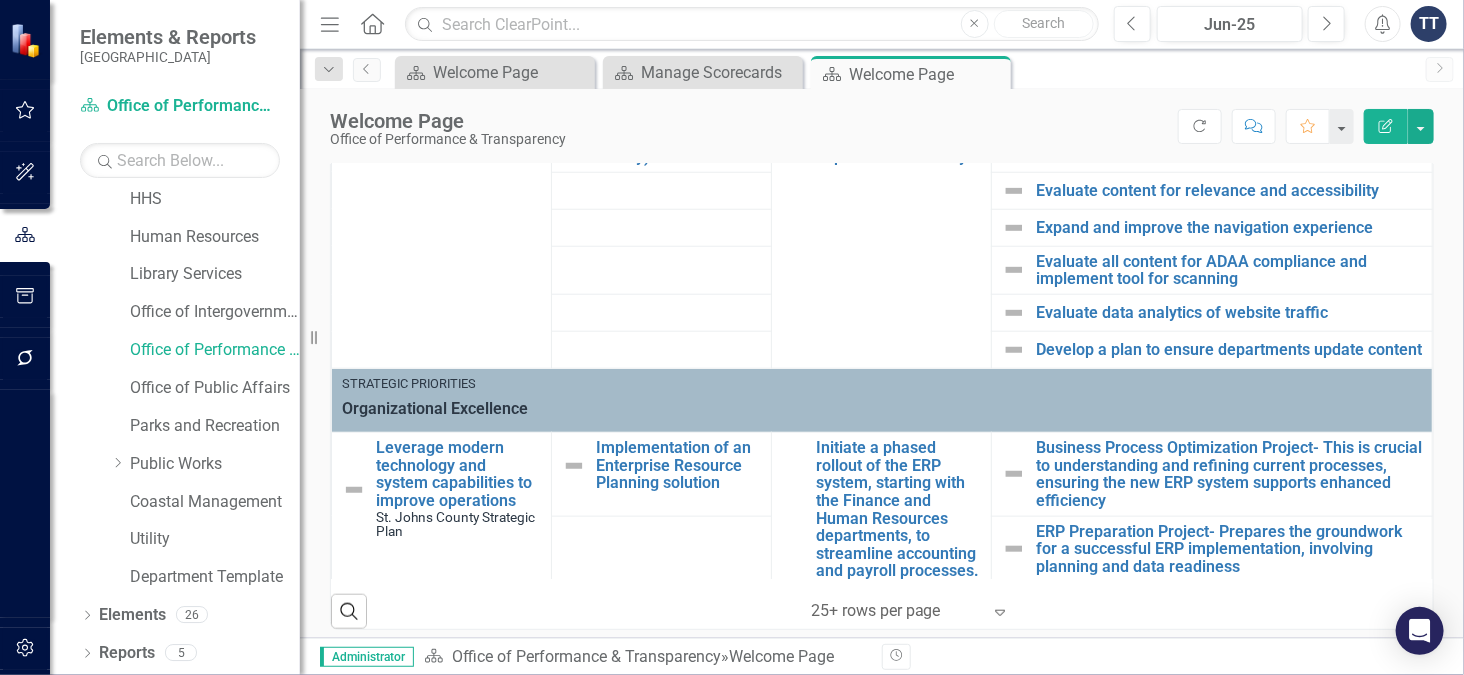 click on "Elements & Reports [GEOGRAPHIC_DATA] Scorecard Office of Performance & Transparency Search Dropdown Scorecards 23 Dropdown [GEOGRAPHIC_DATA] Strategic Plan Animal Control Building Services County Administration Emergency Management Fire Rescue Growth Management HHS Human Resources Library Services Office of Intergovernmental Affairs Office of Performance & Transparency Office of Public Affairs Parks and Recreation Dropdown Public Works Engineering Fleet Road and Bridge Traffic & Transportation Solid Waste Coastal Management Utility Department Template Dropdown Elements 26 Dropdown Objective Objectives 0 Dropdown Performance Measure Performance Measures 15 Status Snapshot: Objective Status Snapshot: Measure Status Snapshot: Initiative Status Snapshot: Milestones Maintain/increase residents’ overall trust in the County government (measured by annual community survey)  Maintain/increase residents’ satisfaction with County communication and engagement (measured by annual community survey)  Dropdown" at bounding box center [732, 337] 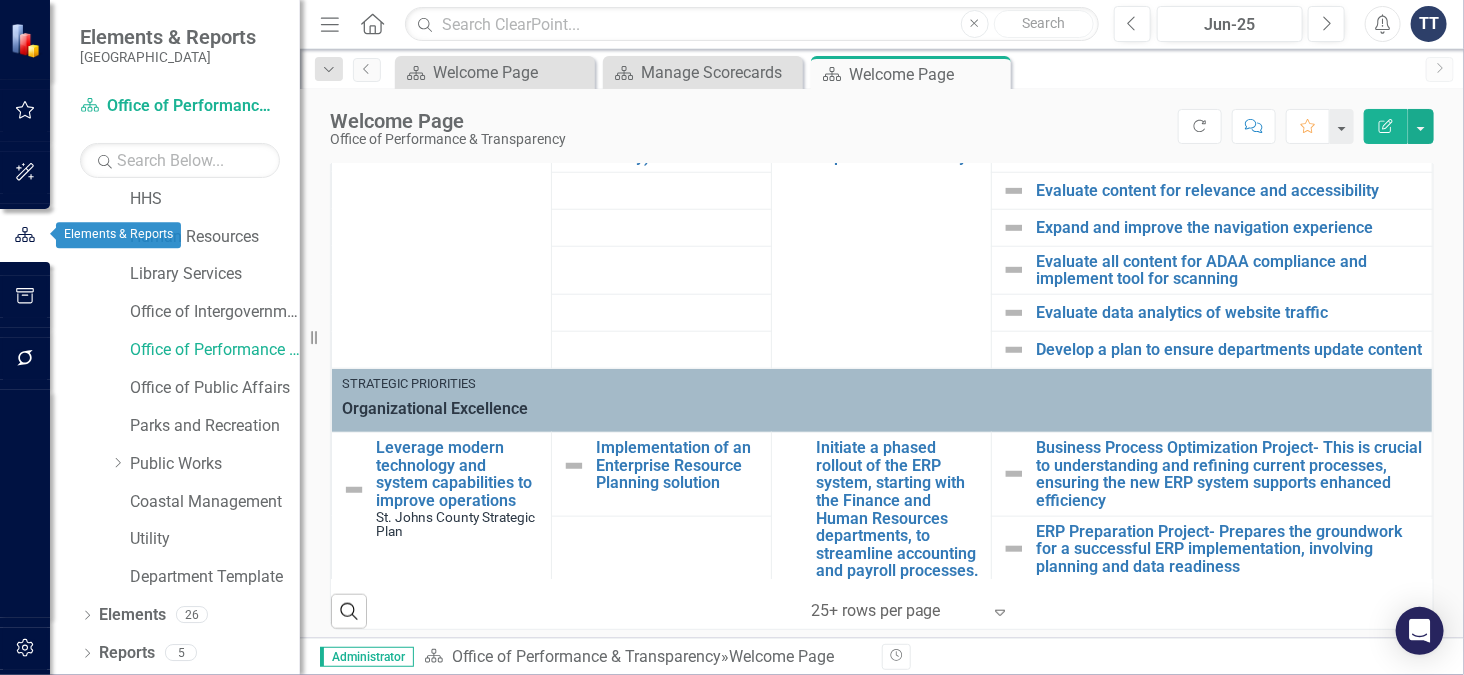 click 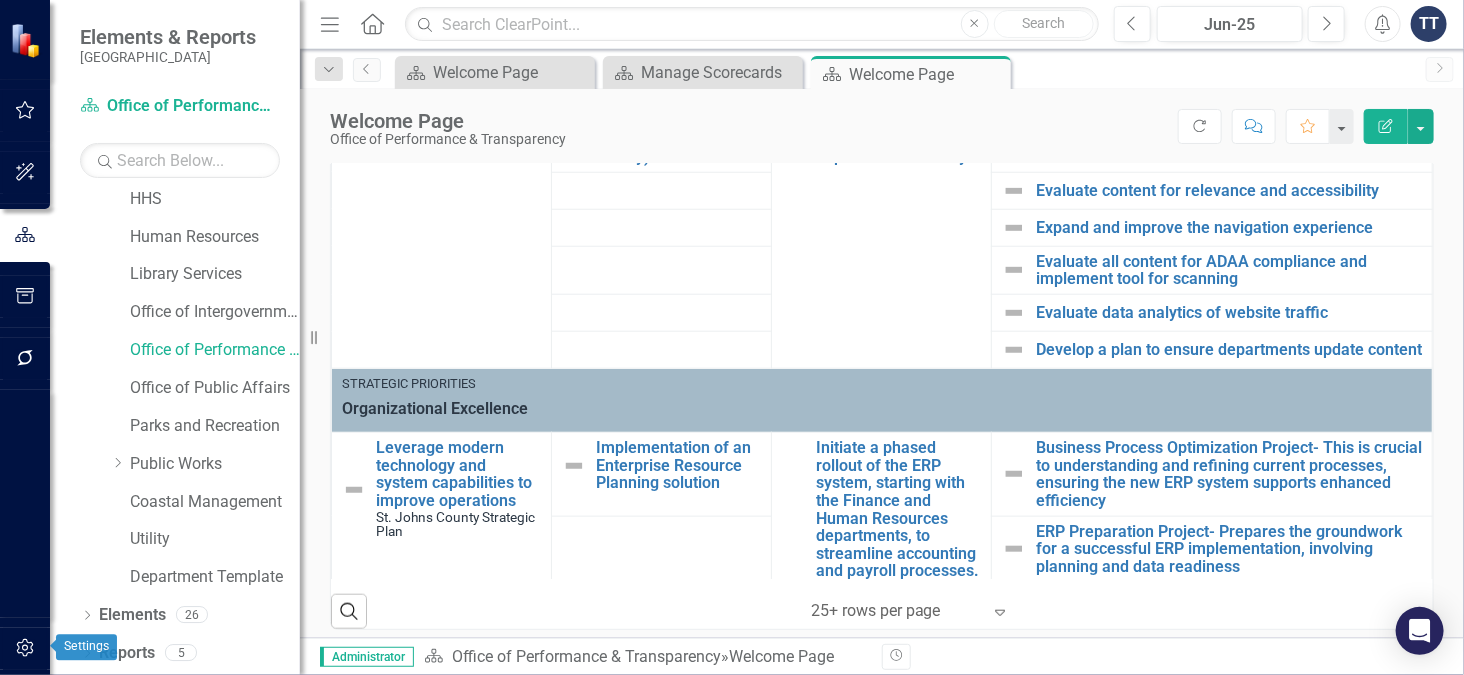 click 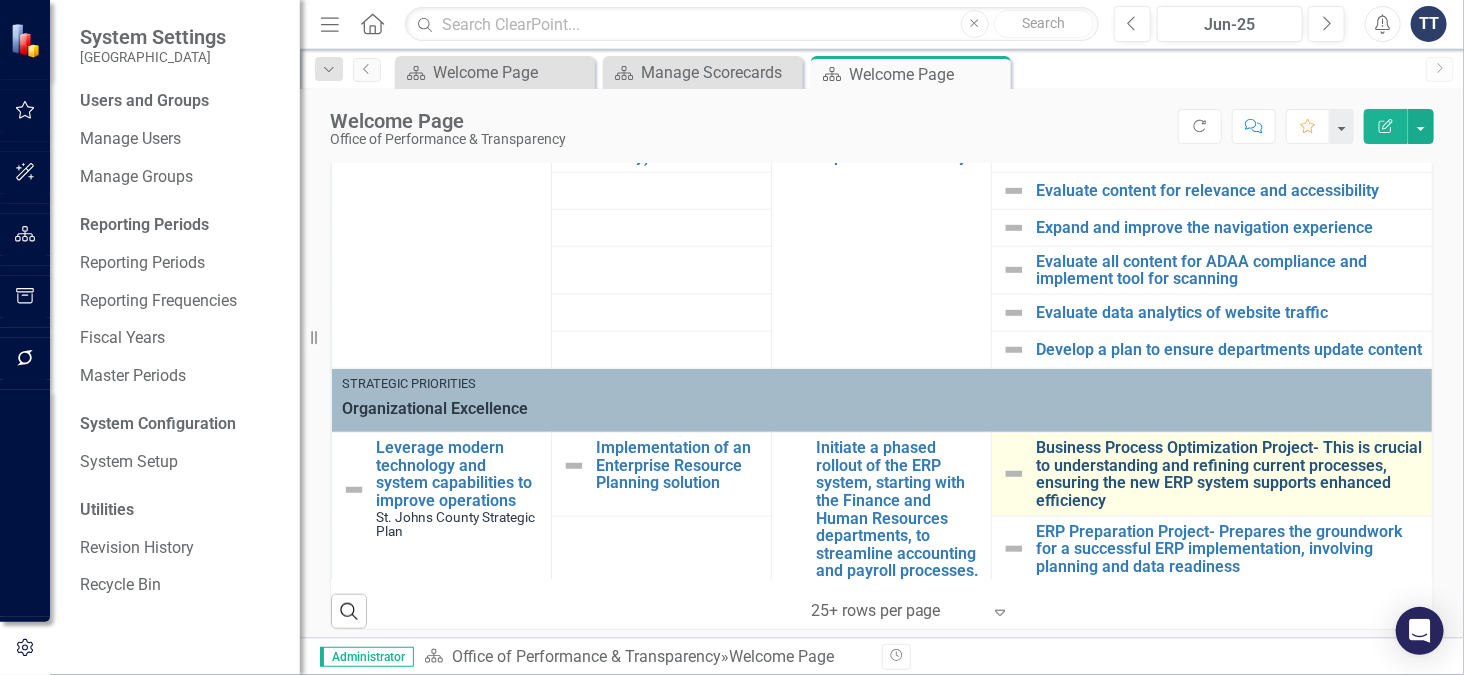 click on "Business Process Optimization Project- This is crucial to understanding and refining current processes, ensuring the new ERP system supports enhanced efficiency" at bounding box center (1229, 474) 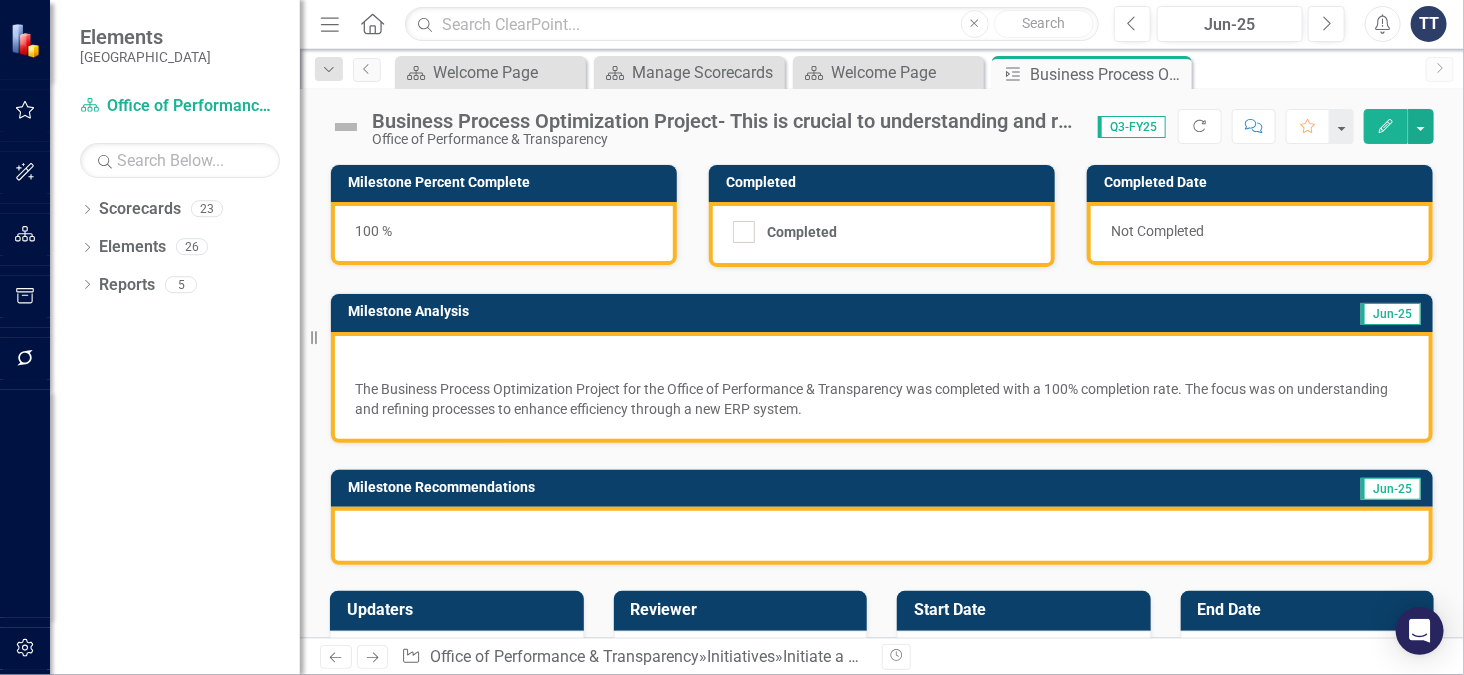 click on "Business Process Optimization Project- This is crucial to understanding and refining current processes, ensuring the new ERP system supports enhanced efficiency Office of Performance & Transparency Score: N/A Q3-FY25 Completed  Refresh Comment Favorite Edit" at bounding box center [882, 119] 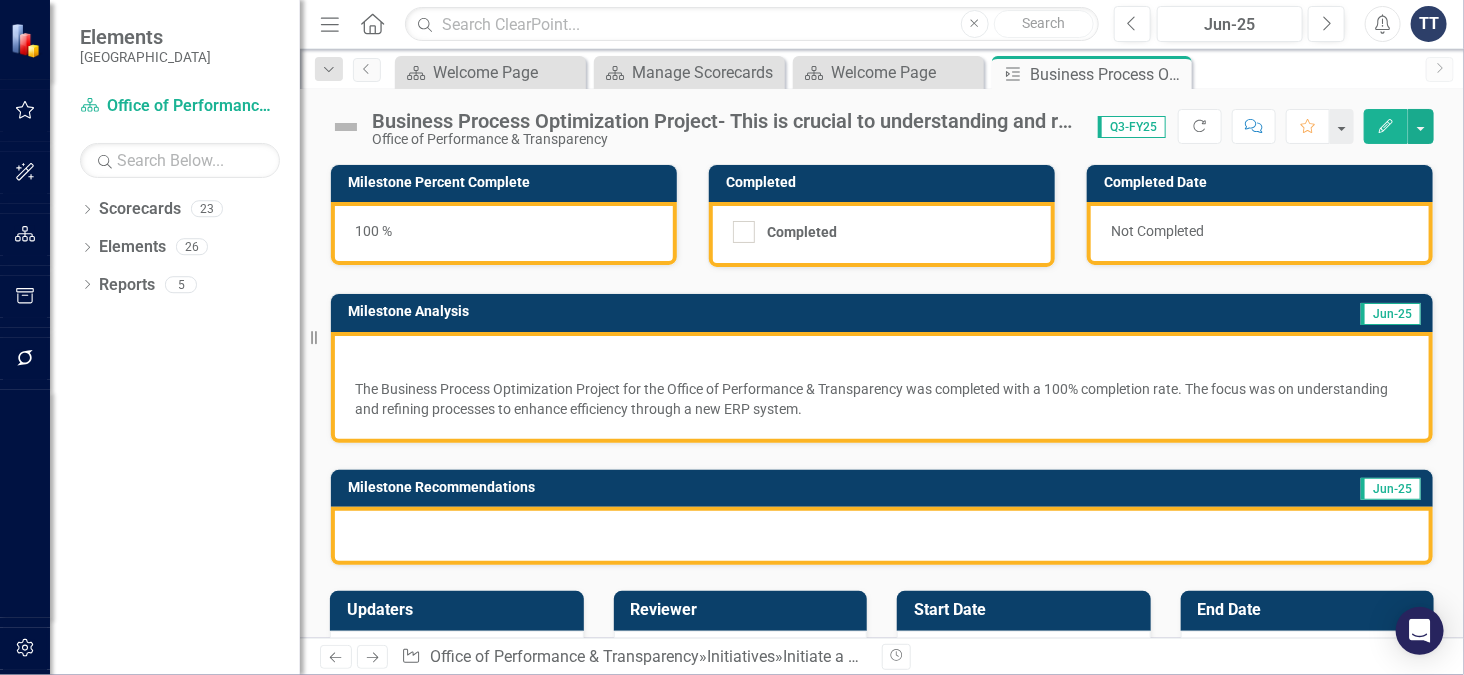 scroll, scrollTop: 226, scrollLeft: 0, axis: vertical 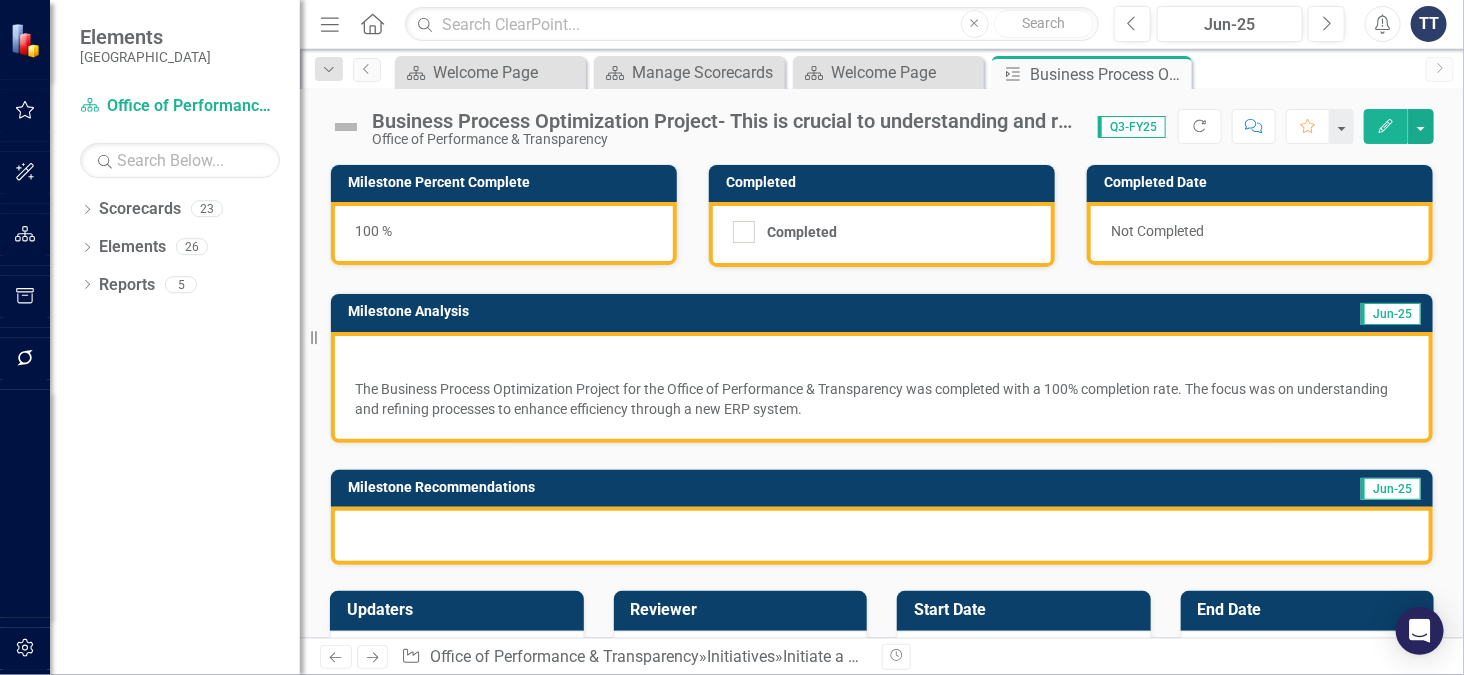 click on "Milestone Analysis Jun-25
The Business Process Optimization Project for the Office of Performance & Transparency was completed with a 100% completion rate. The focus was on understanding and refining processes to enhance efficiency through a new ERP system." at bounding box center [882, 355] 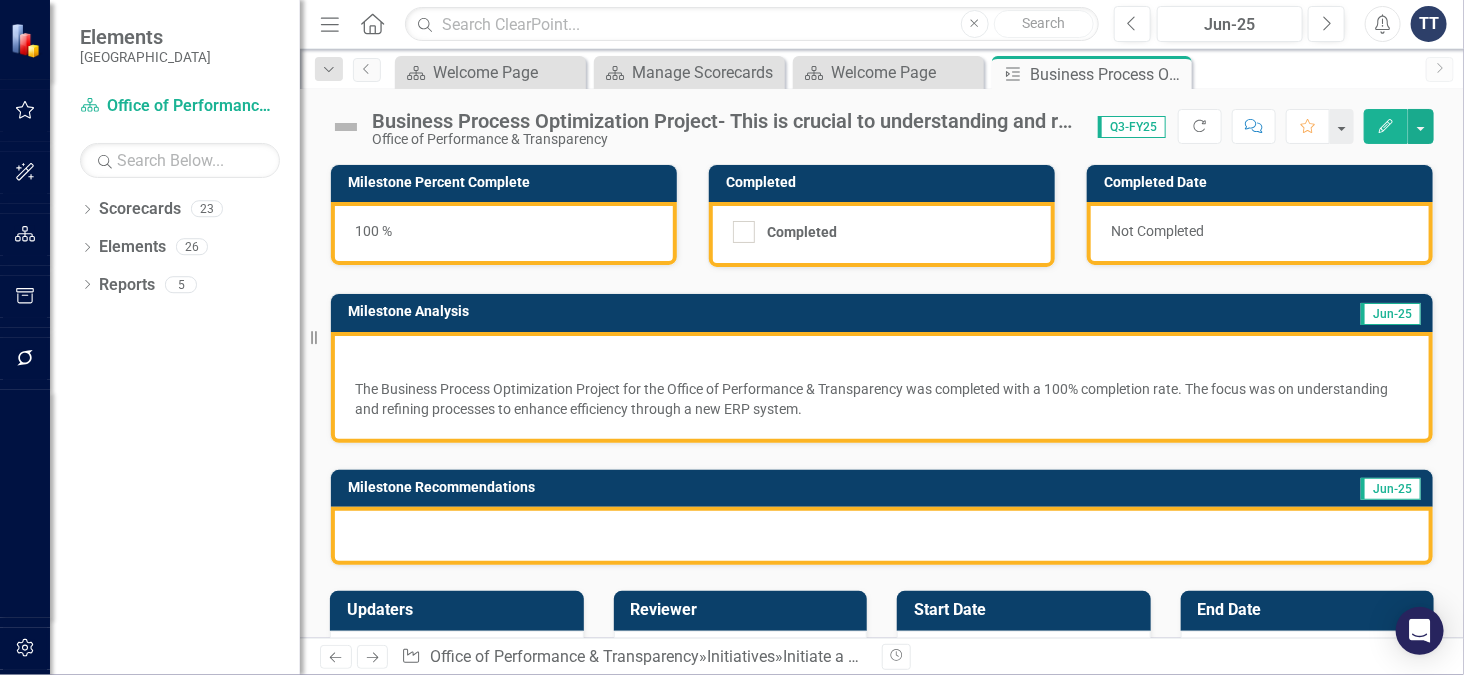 drag, startPoint x: 1427, startPoint y: 181, endPoint x: 1463, endPoint y: 208, distance: 45 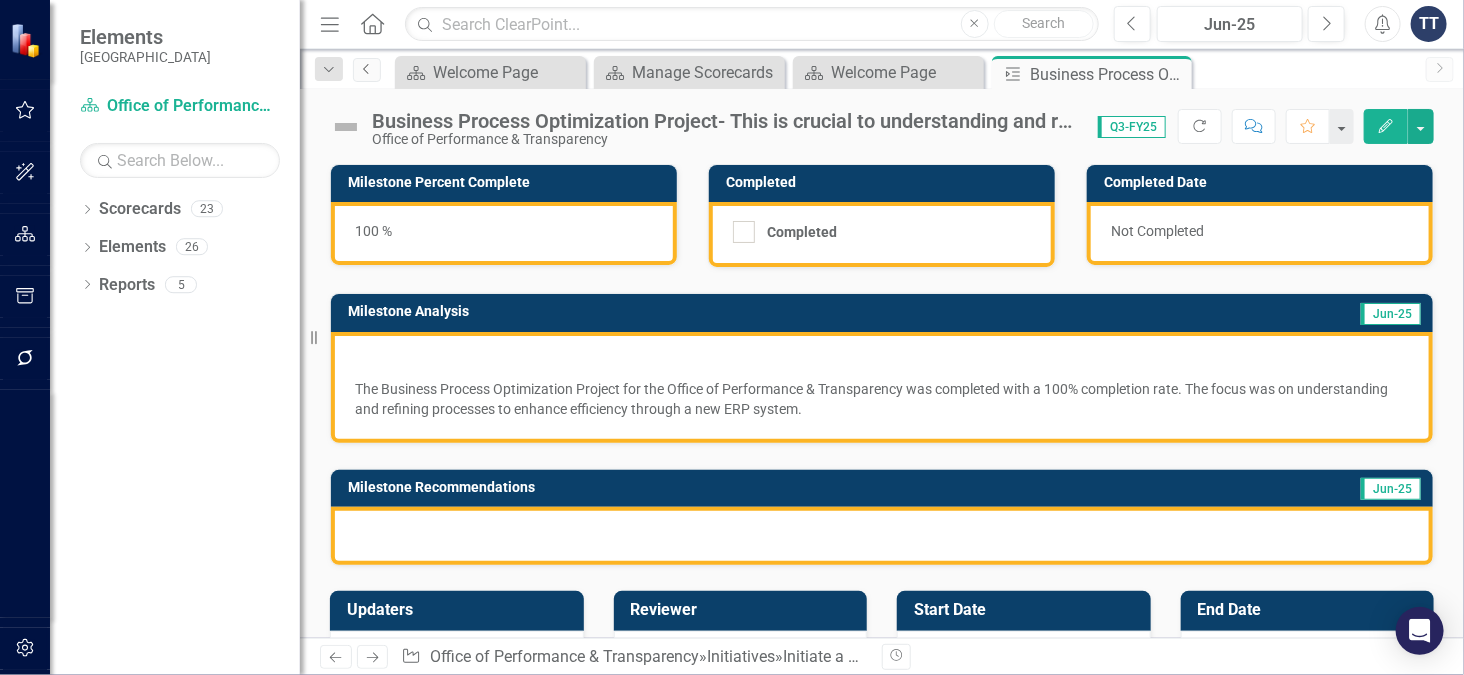 click on "Previous" 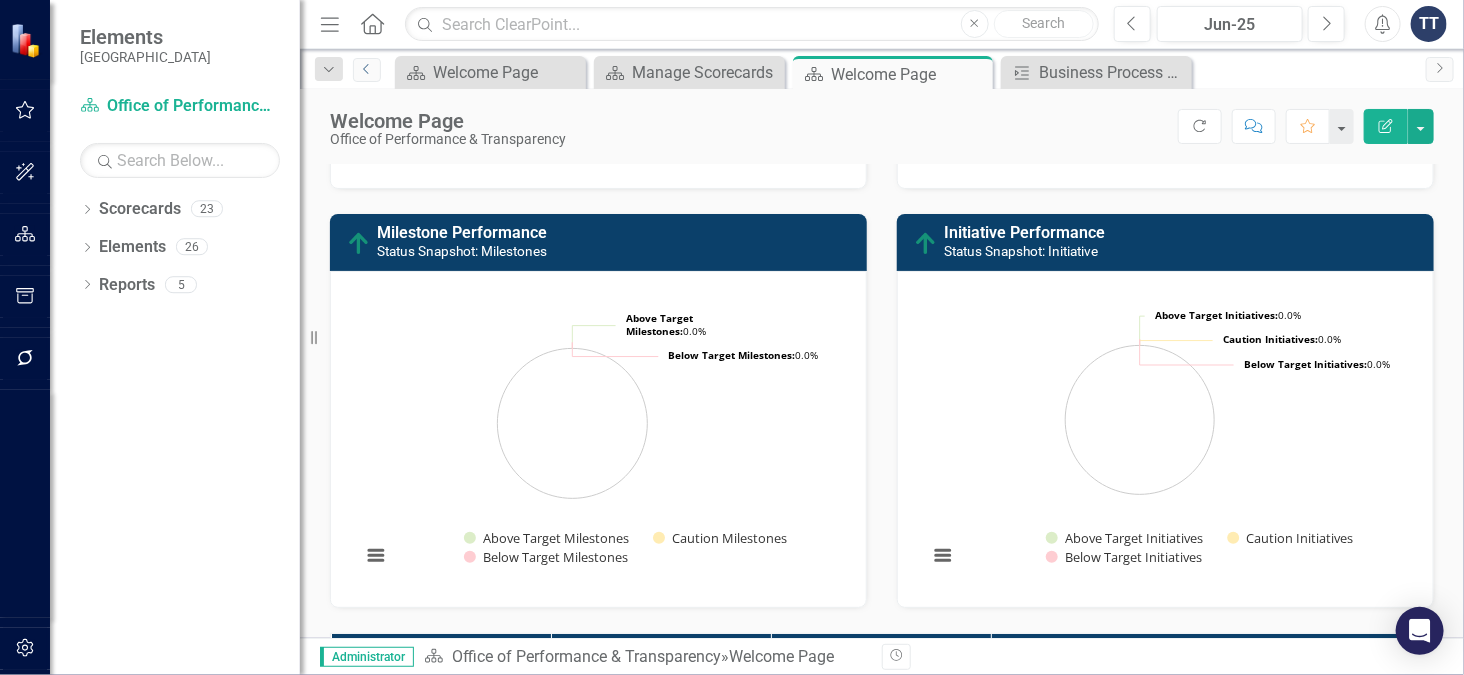 scroll, scrollTop: 0, scrollLeft: 0, axis: both 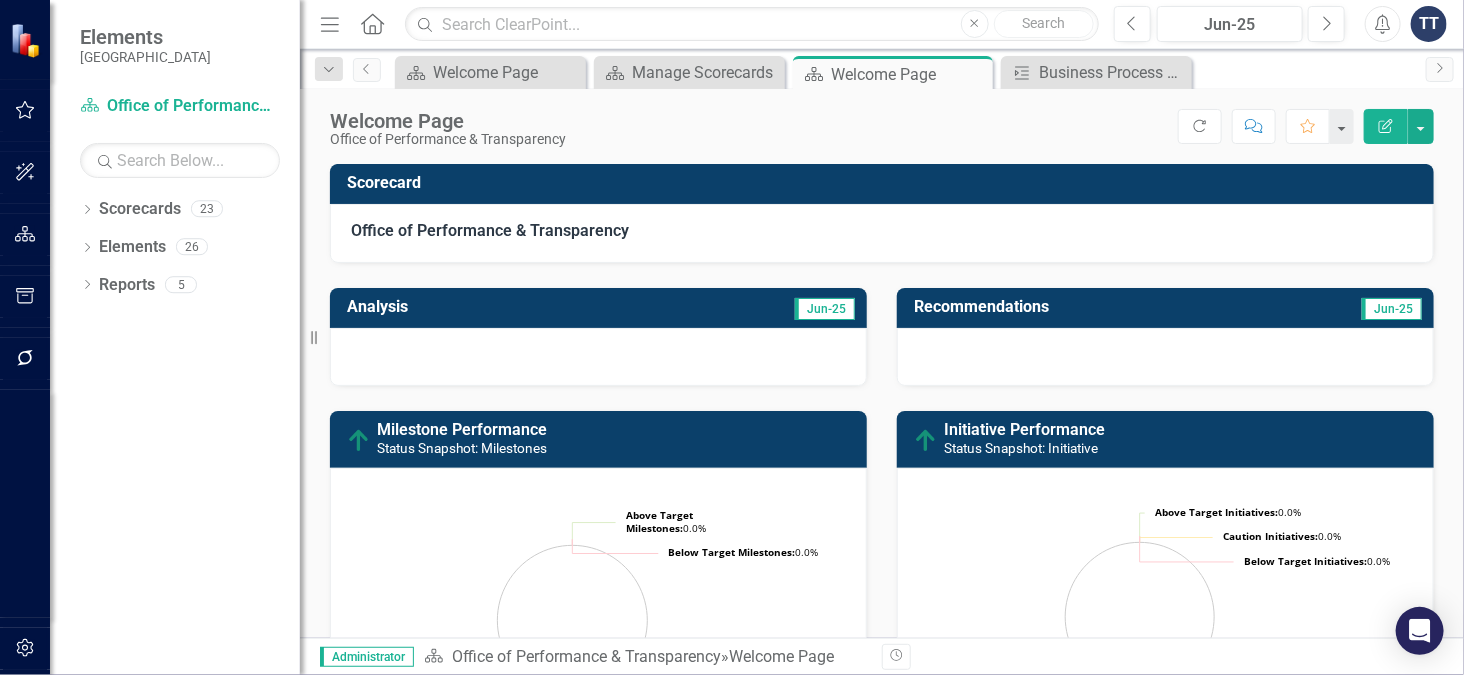 click on "Scorecard Office of Performance & Transparency" at bounding box center (882, 201) 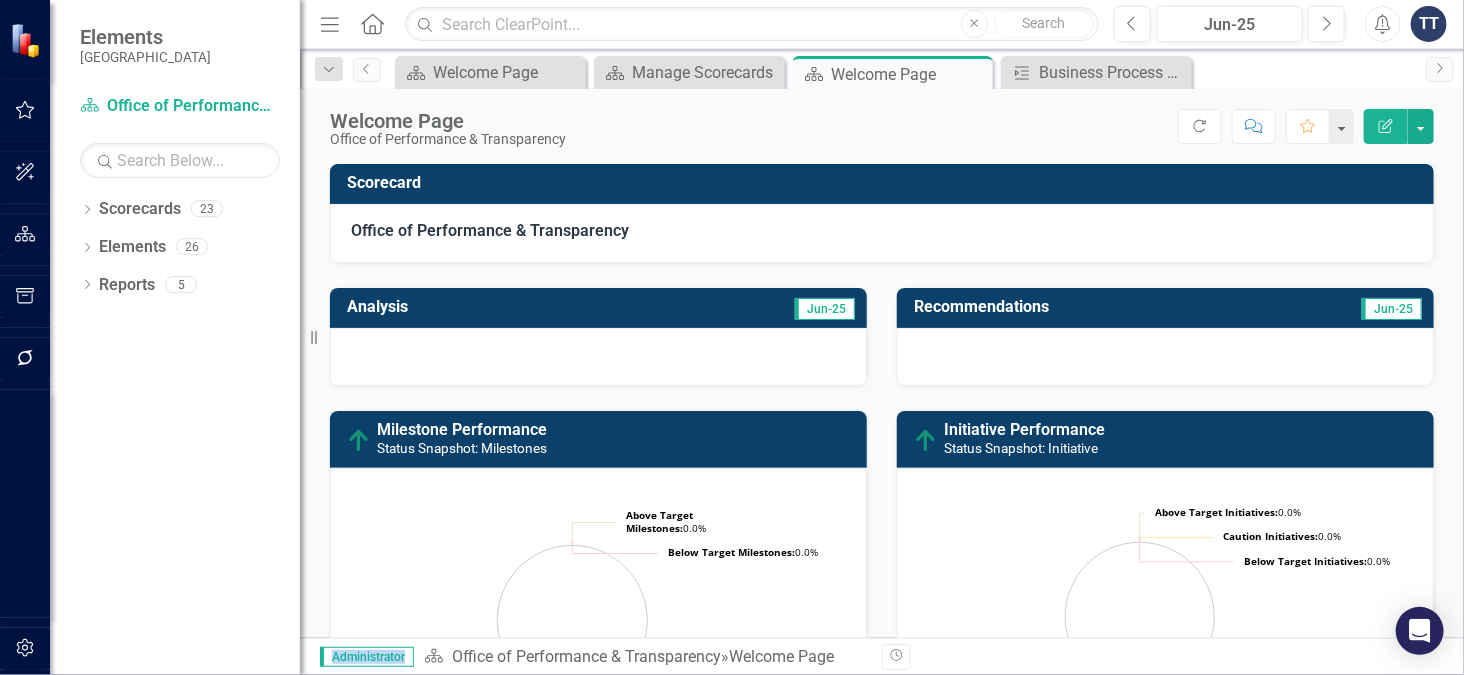 drag, startPoint x: 1430, startPoint y: 198, endPoint x: 1432, endPoint y: 223, distance: 25.079872 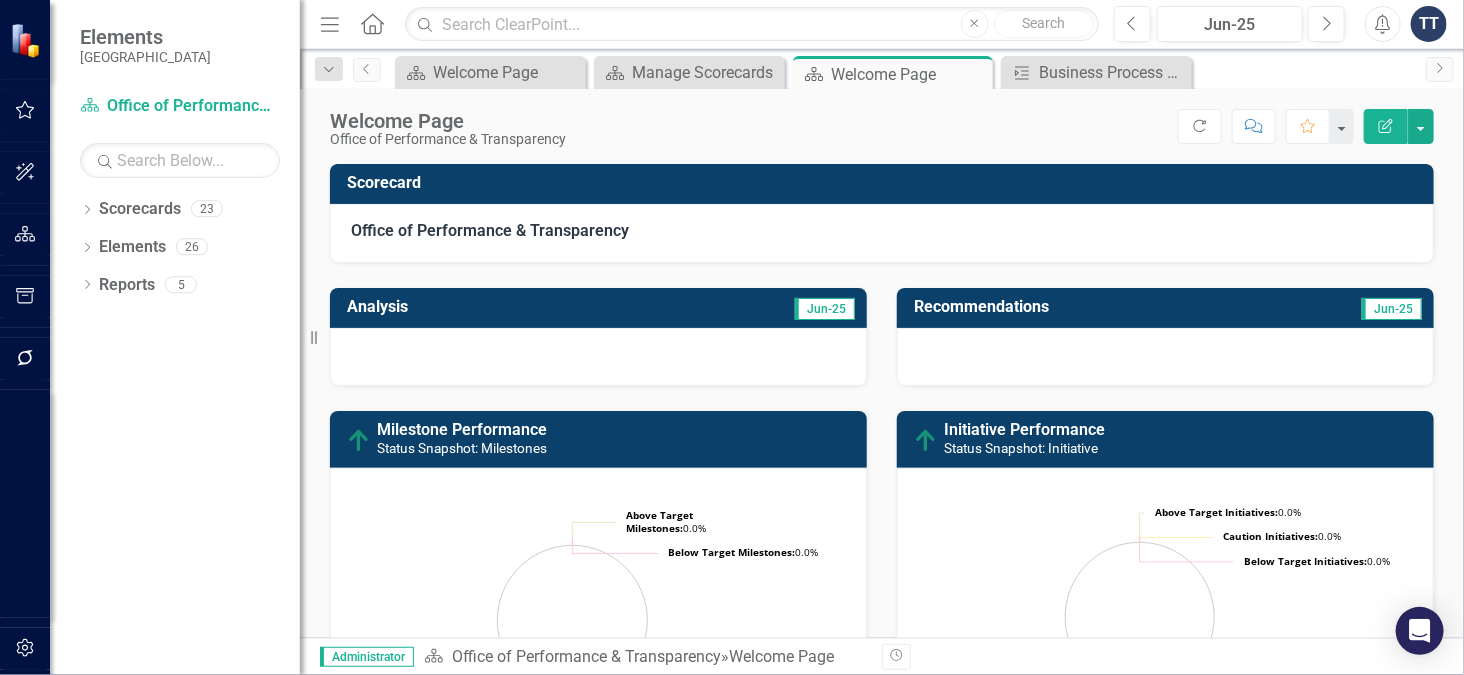 click on "Scorecard Office of Performance & Transparency" at bounding box center (882, 201) 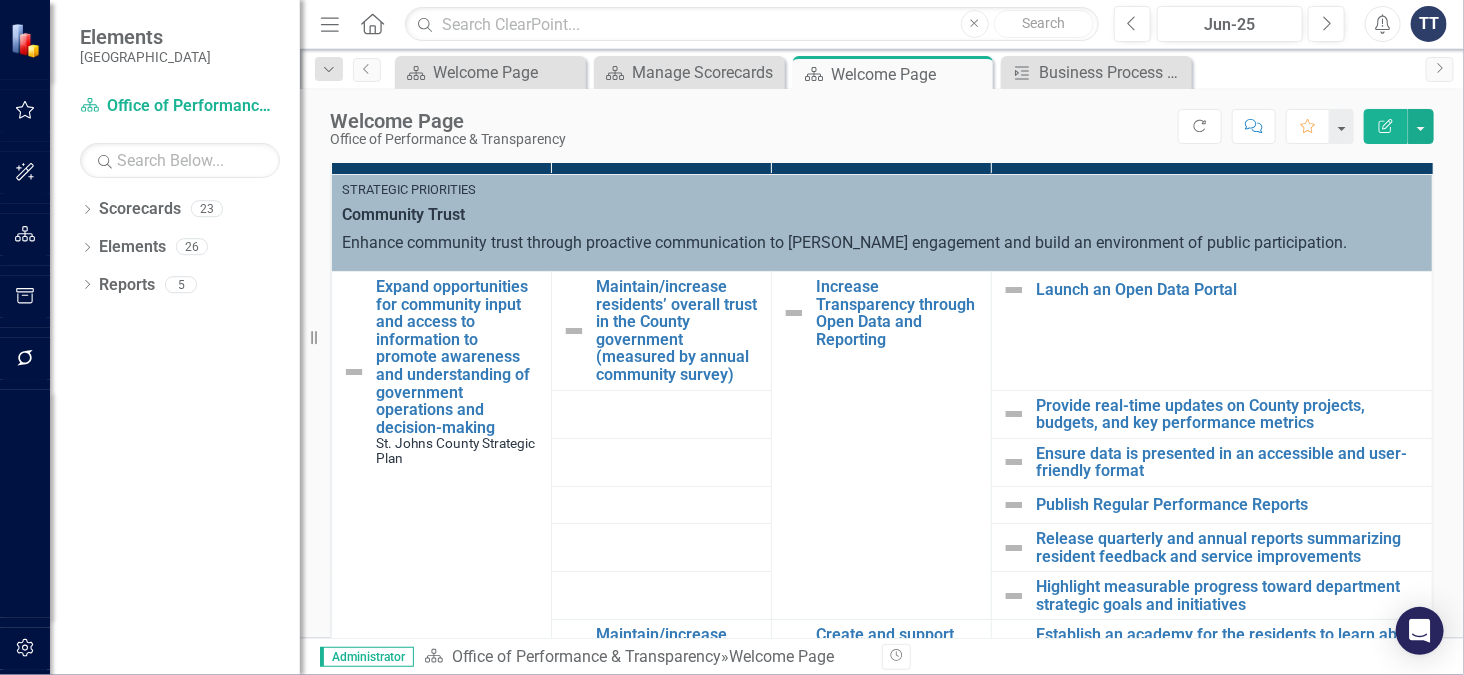 scroll, scrollTop: 710, scrollLeft: 0, axis: vertical 